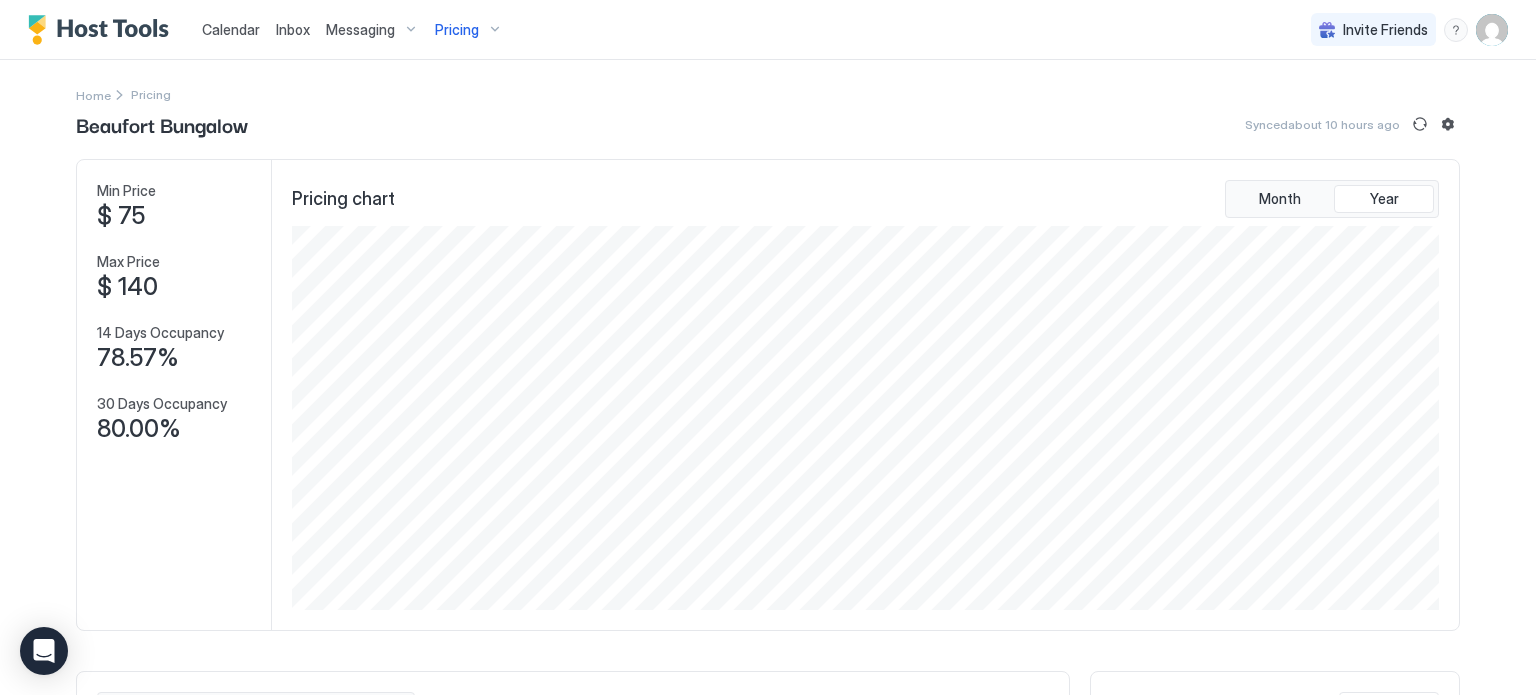 scroll, scrollTop: 0, scrollLeft: 0, axis: both 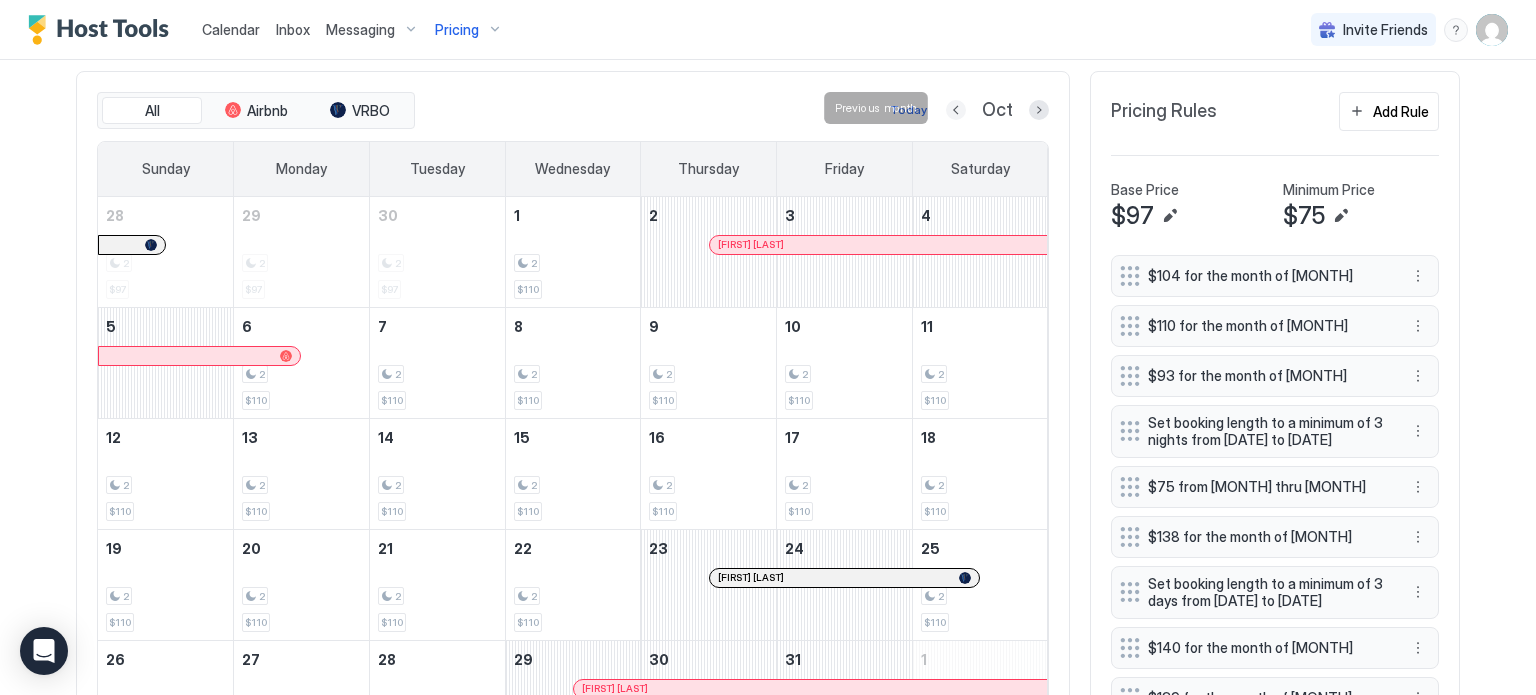 click at bounding box center [956, 110] 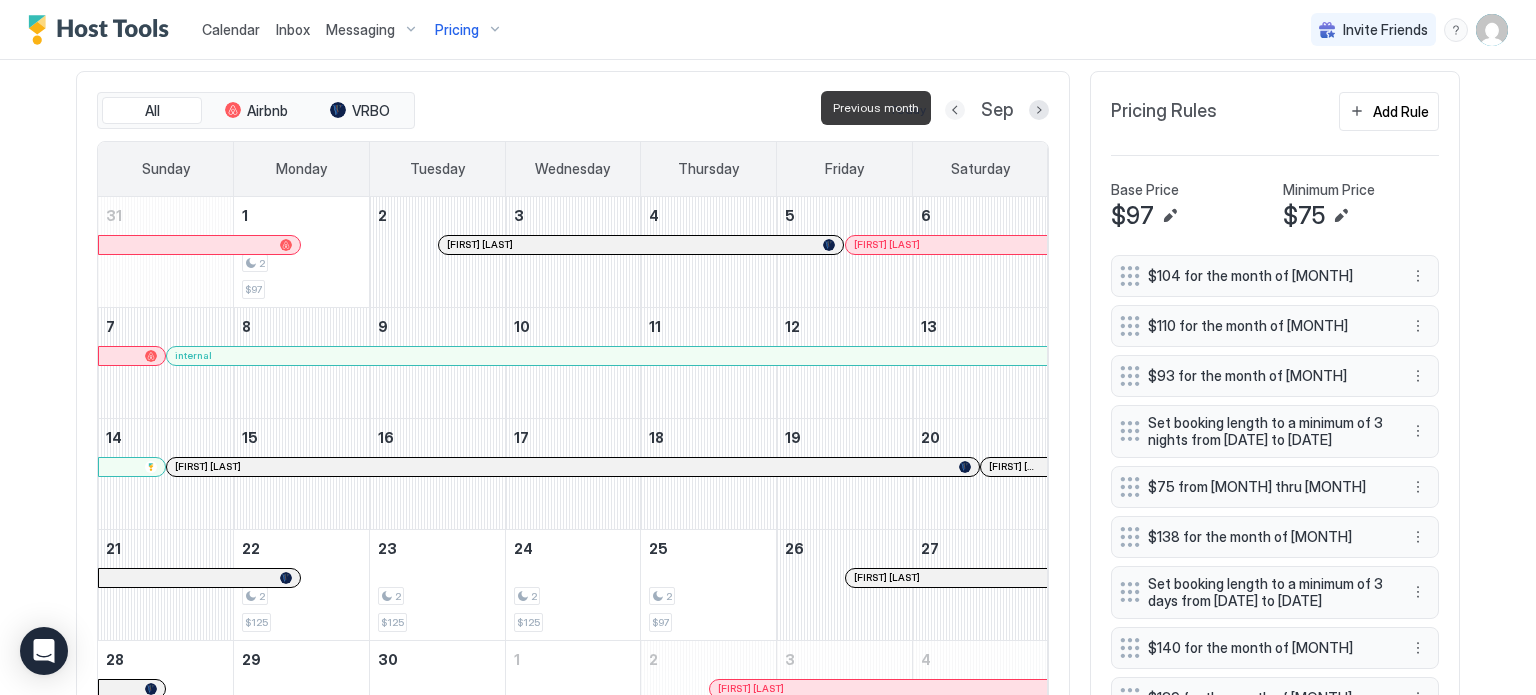 click at bounding box center [955, 110] 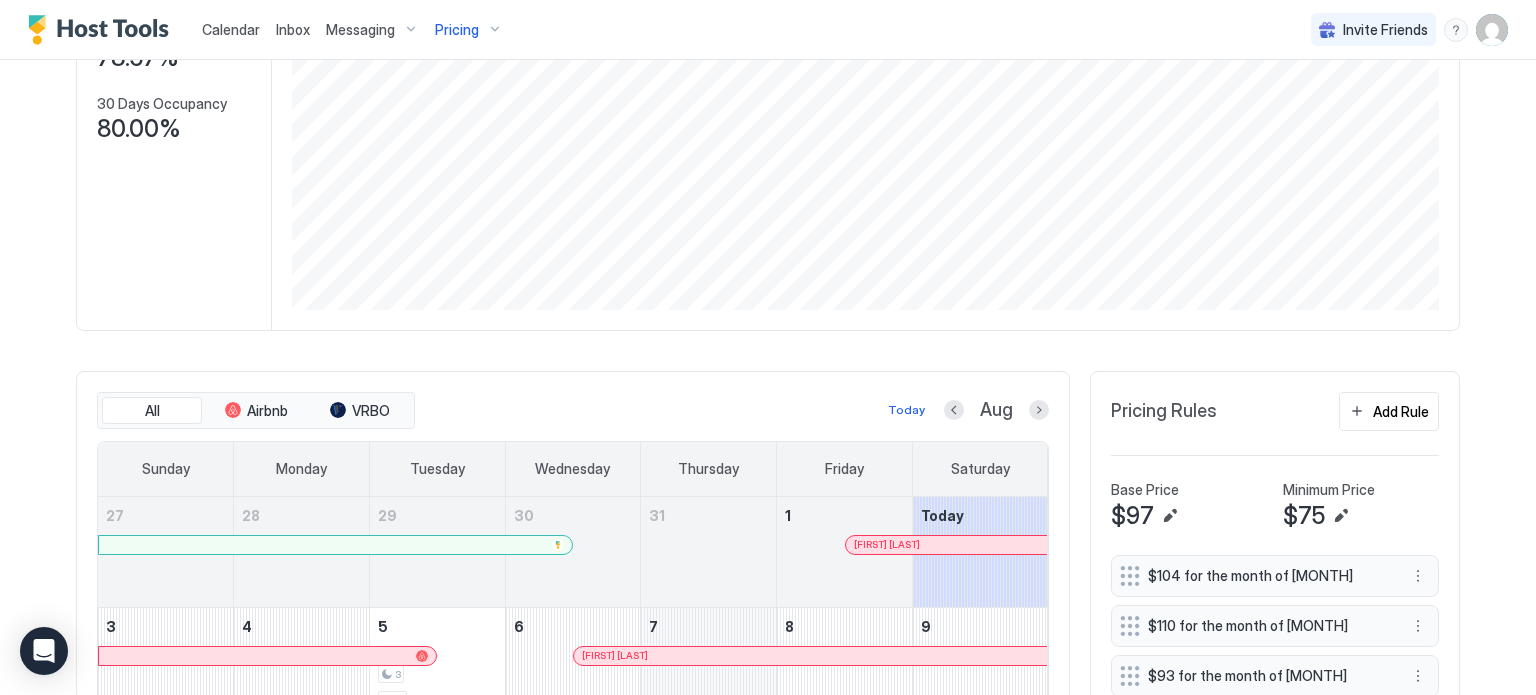 scroll, scrollTop: 0, scrollLeft: 0, axis: both 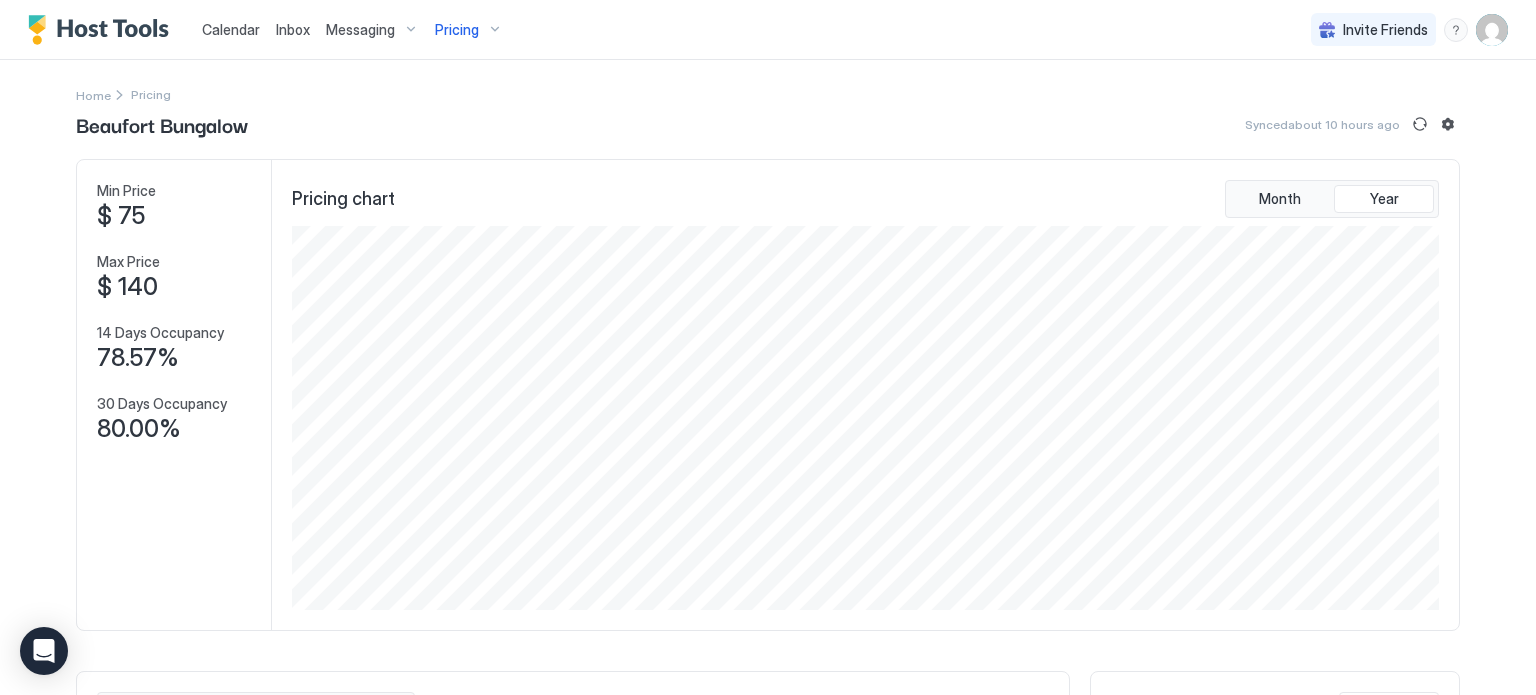click on "Pricing" at bounding box center (469, 30) 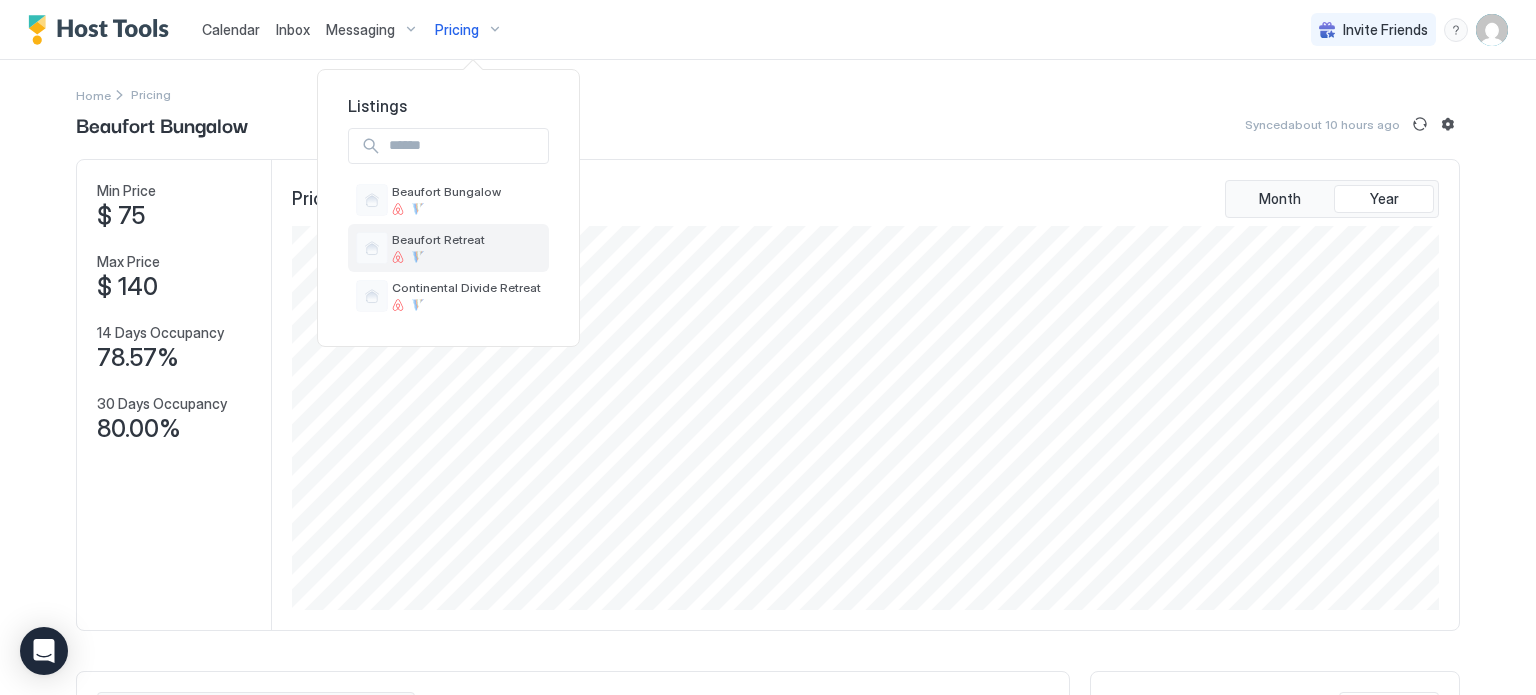 click on "Beaufort Retreat" at bounding box center [438, 239] 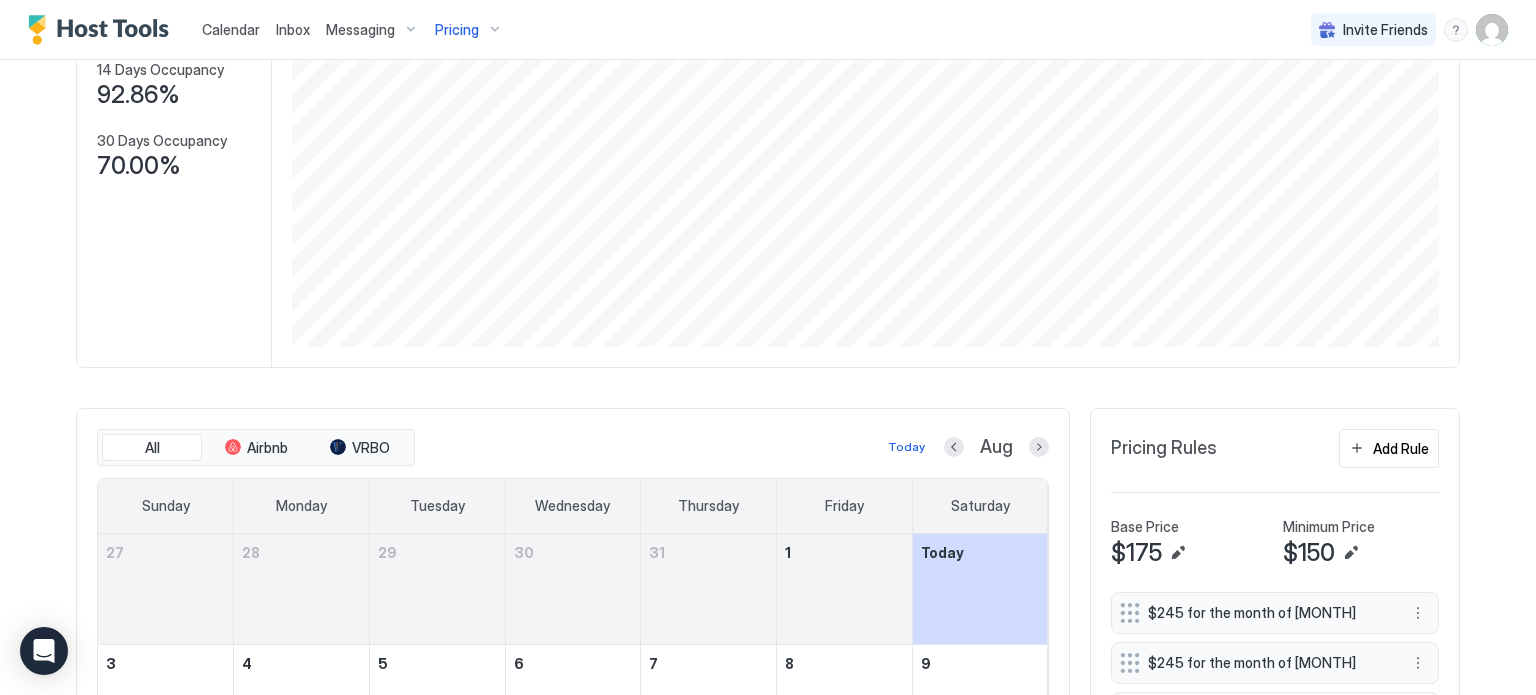 scroll, scrollTop: 500, scrollLeft: 0, axis: vertical 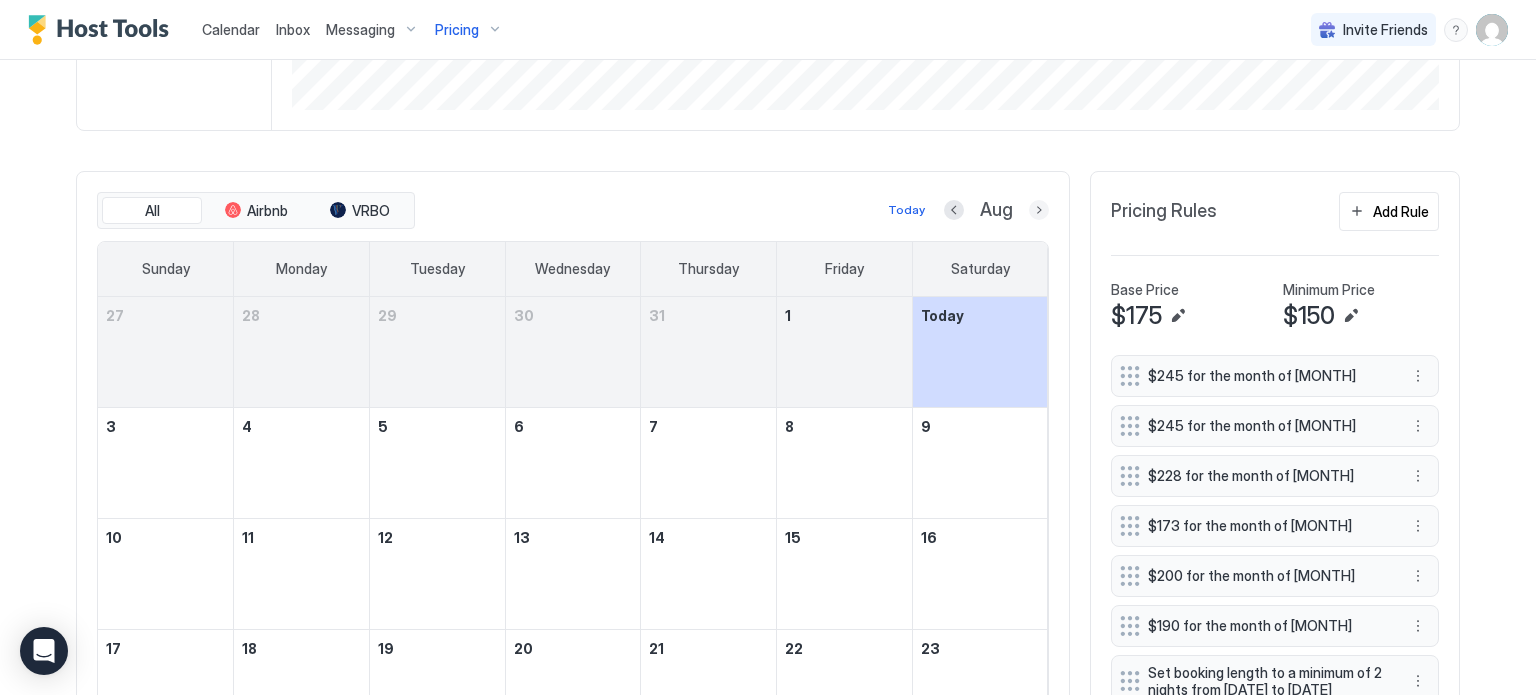 click at bounding box center (1039, 210) 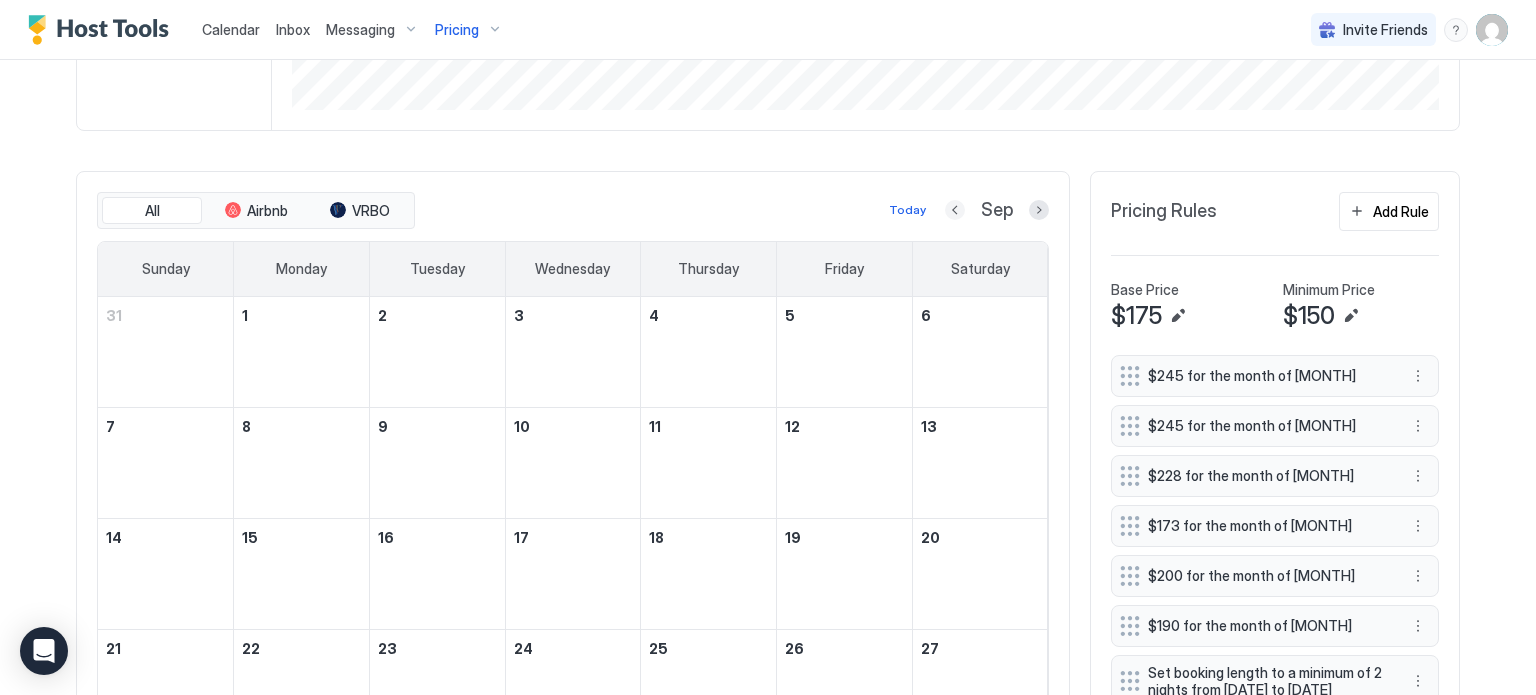 click at bounding box center [955, 210] 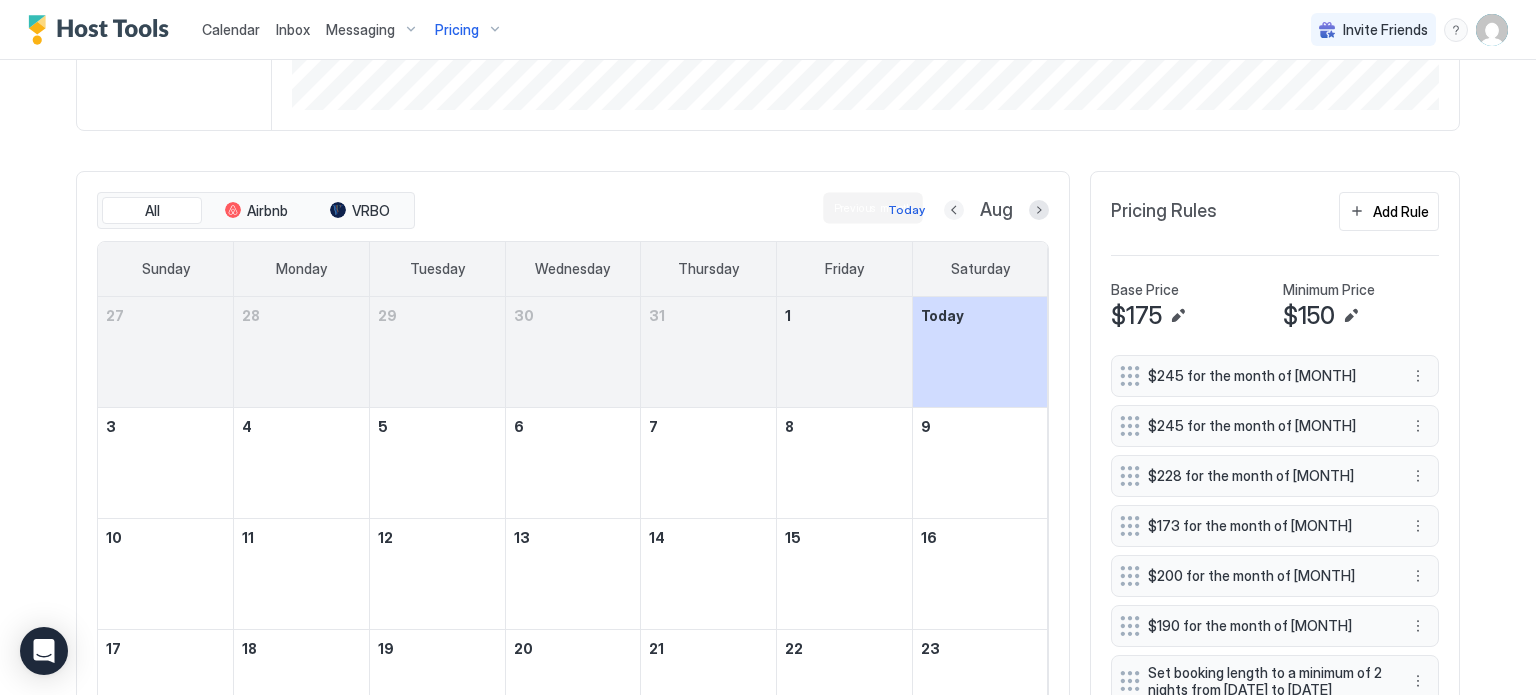 click at bounding box center (954, 210) 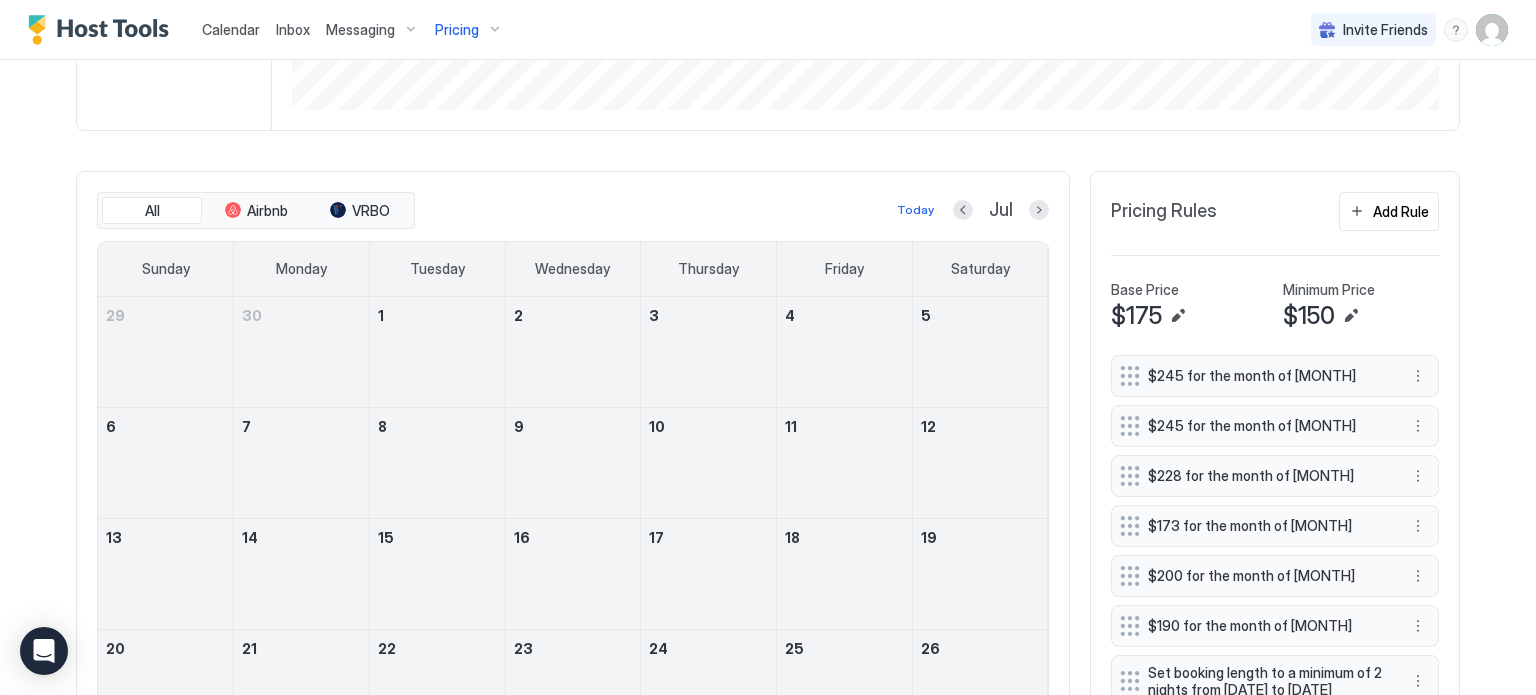 click on "Today Jul" at bounding box center [734, 210] 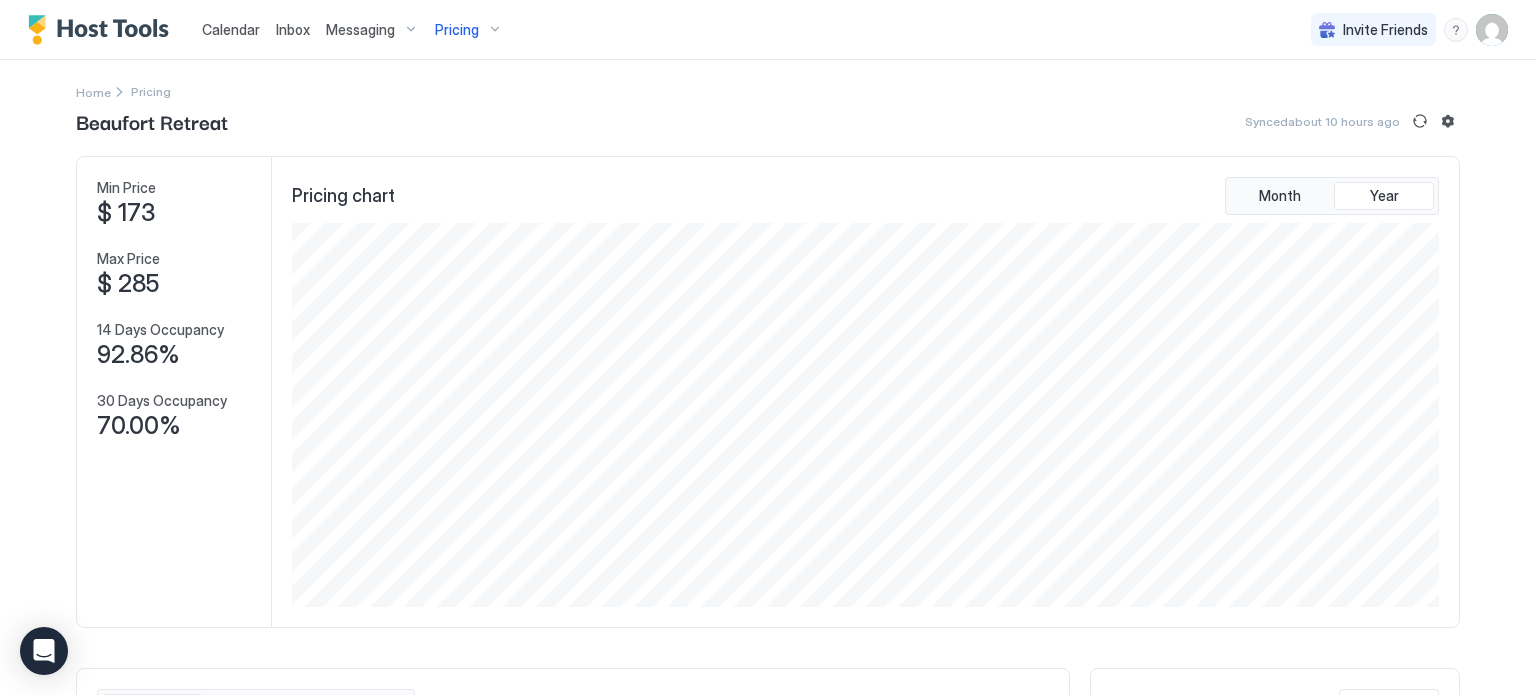 scroll, scrollTop: 0, scrollLeft: 0, axis: both 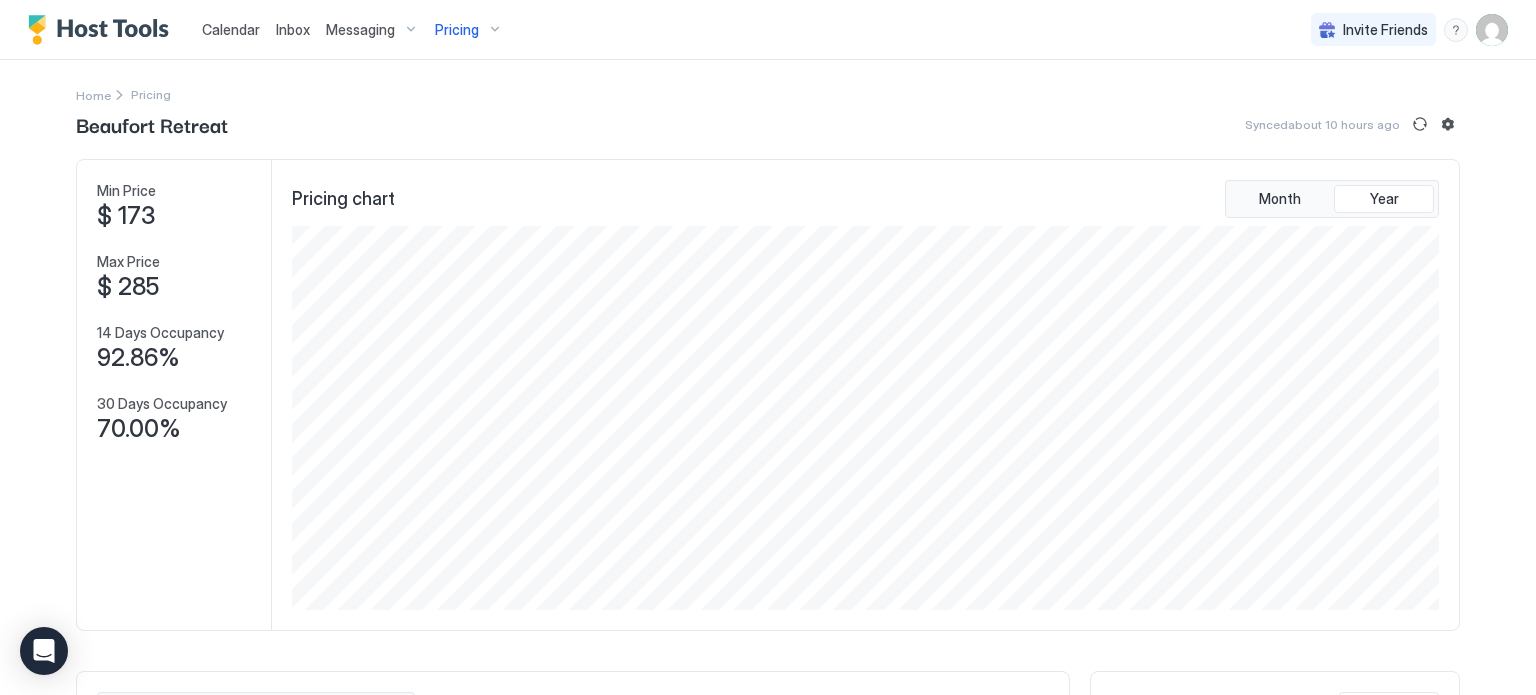click on "Calendar" at bounding box center (231, 29) 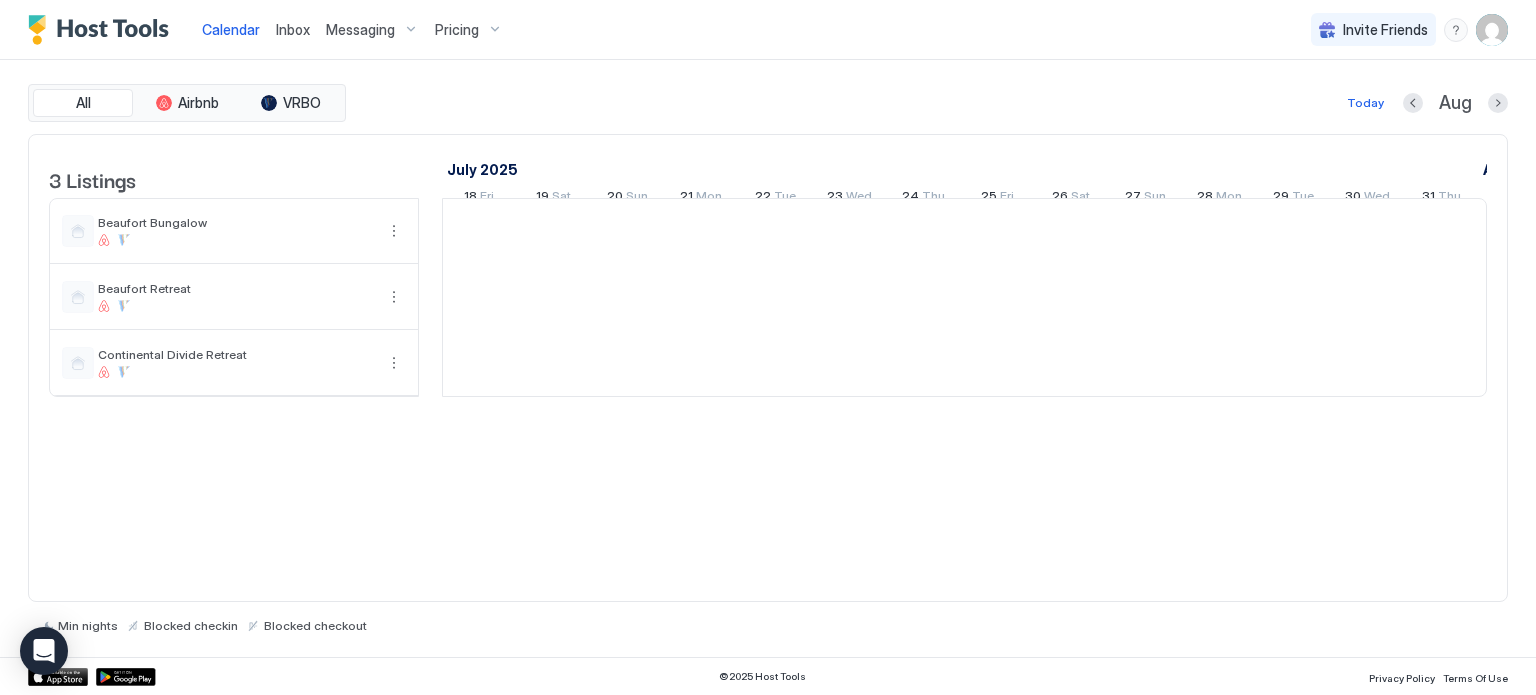 scroll, scrollTop: 0, scrollLeft: 1111, axis: horizontal 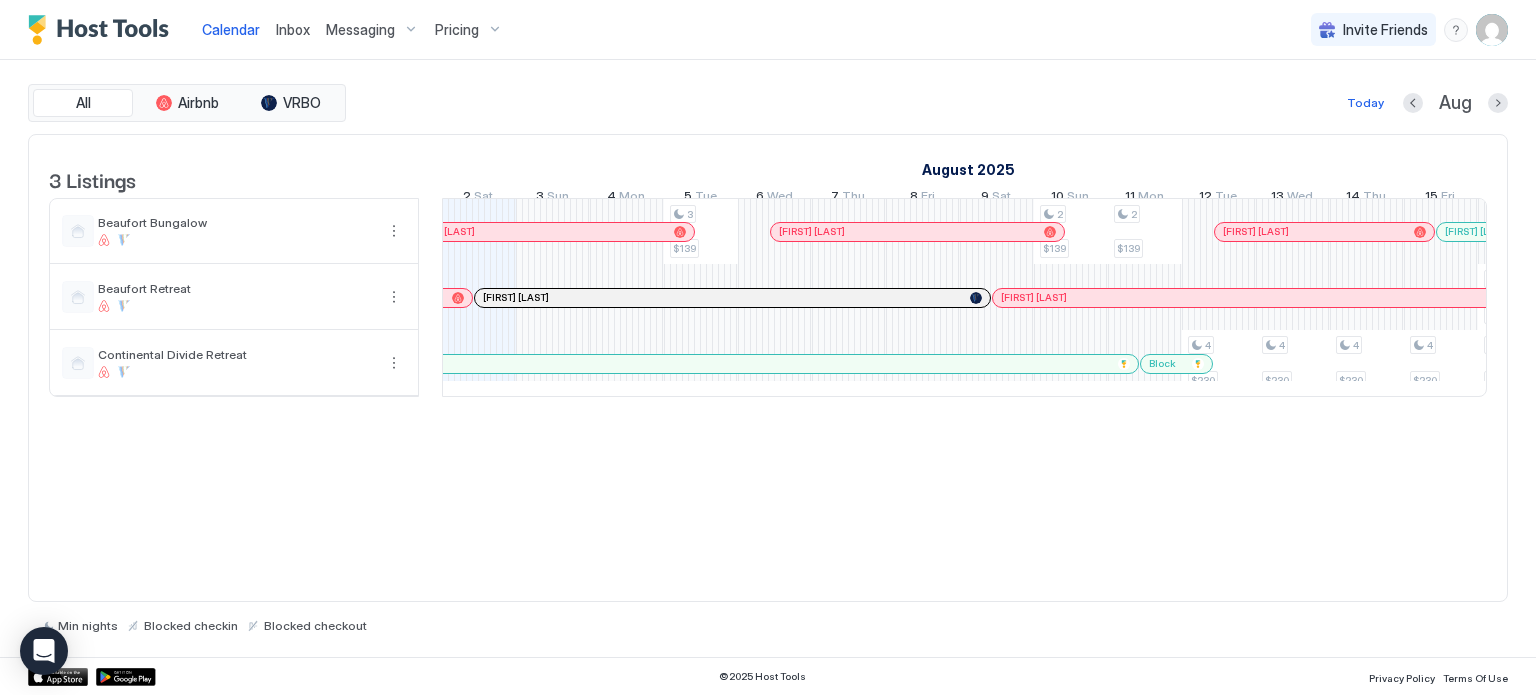 click on "Pricing" at bounding box center [469, 29] 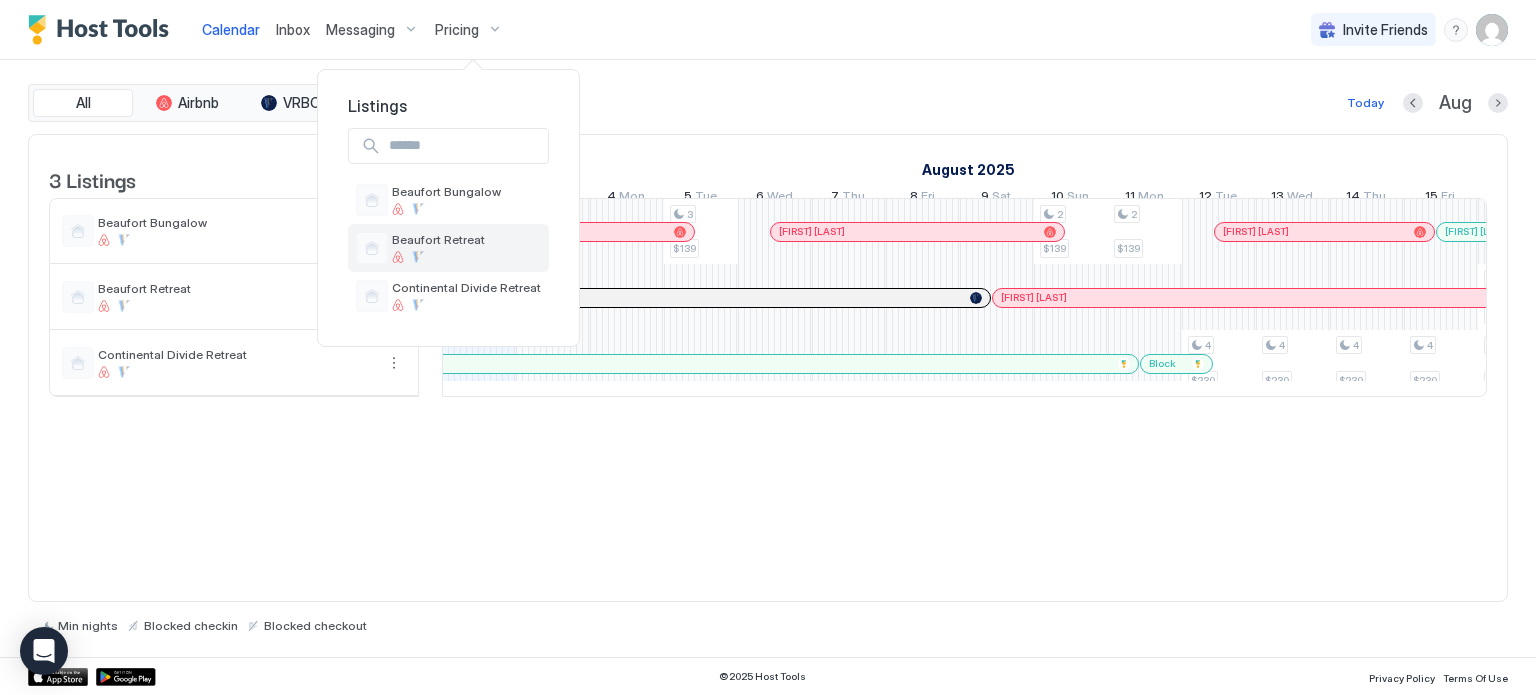 click on "Beaufort Retreat" at bounding box center (438, 239) 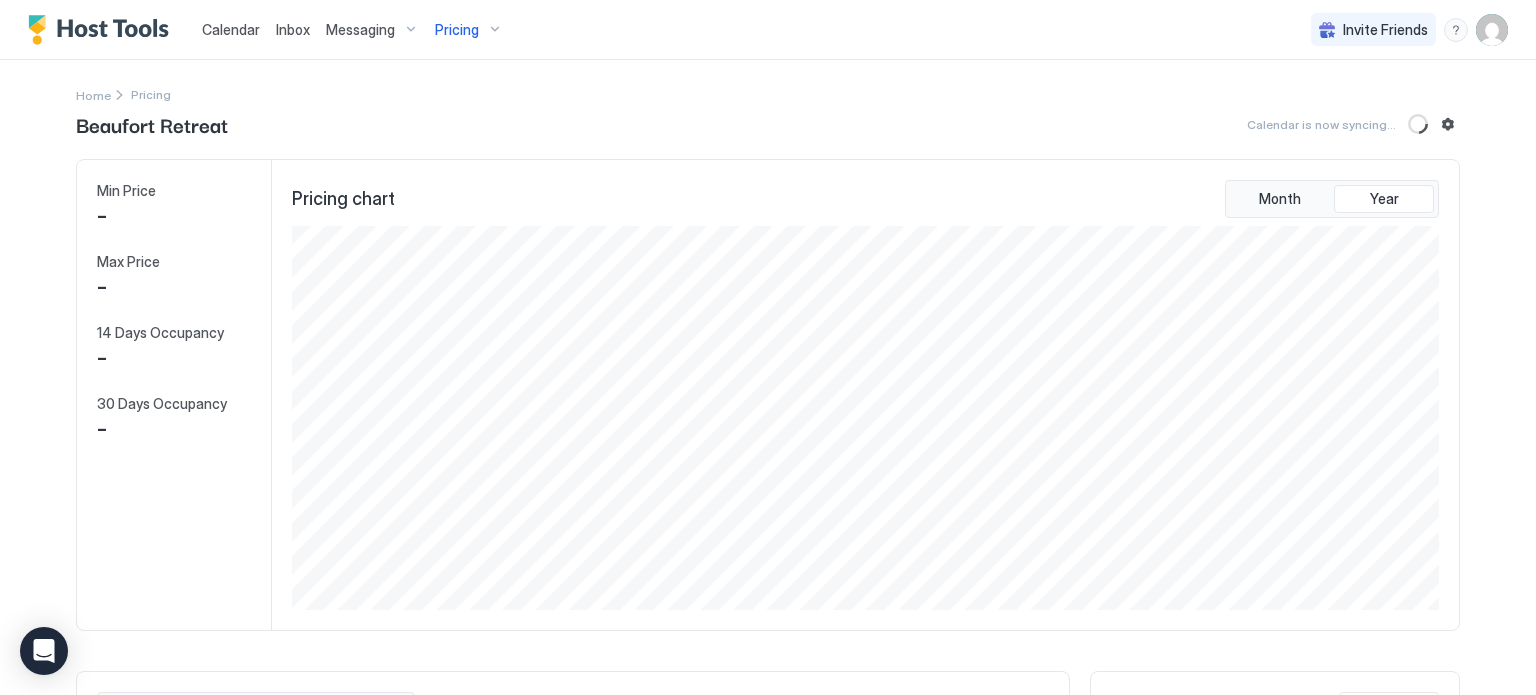 scroll, scrollTop: 999616, scrollLeft: 998848, axis: both 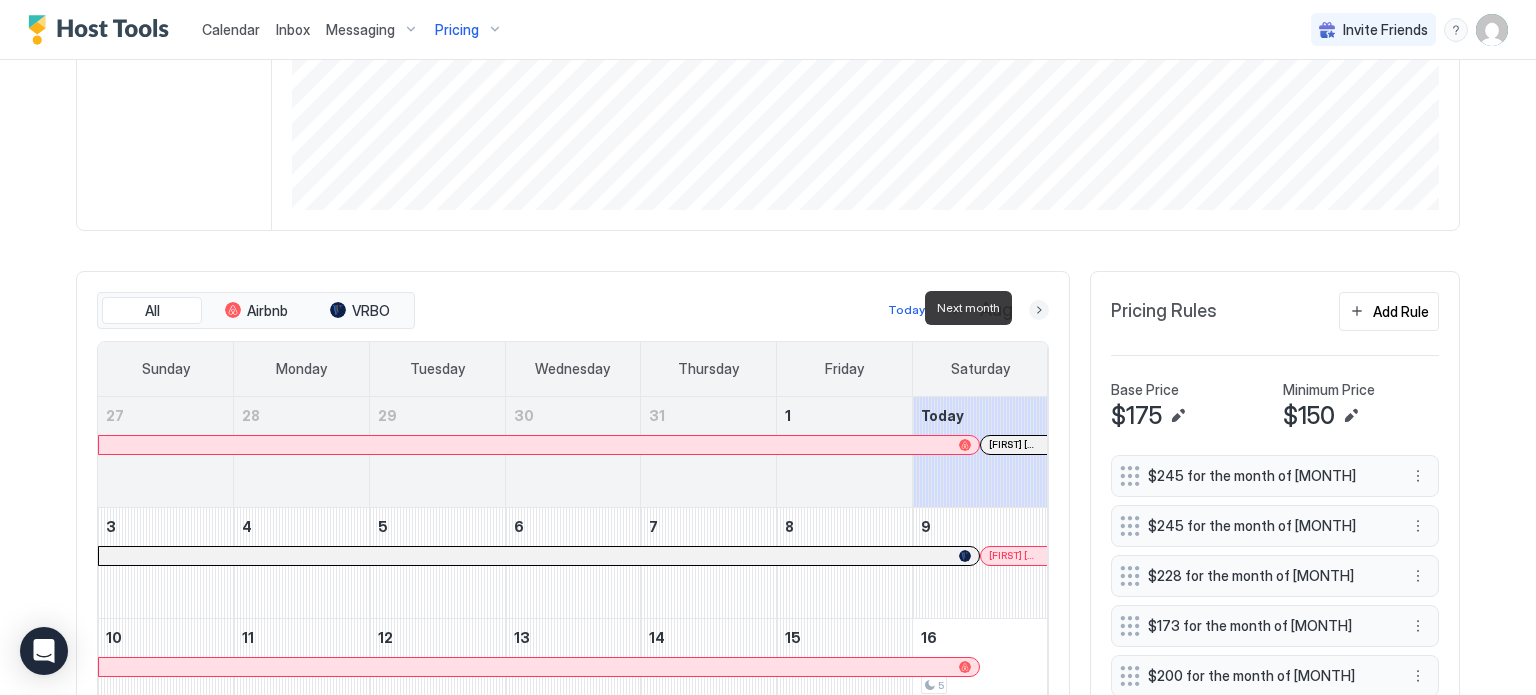 click at bounding box center (1039, 310) 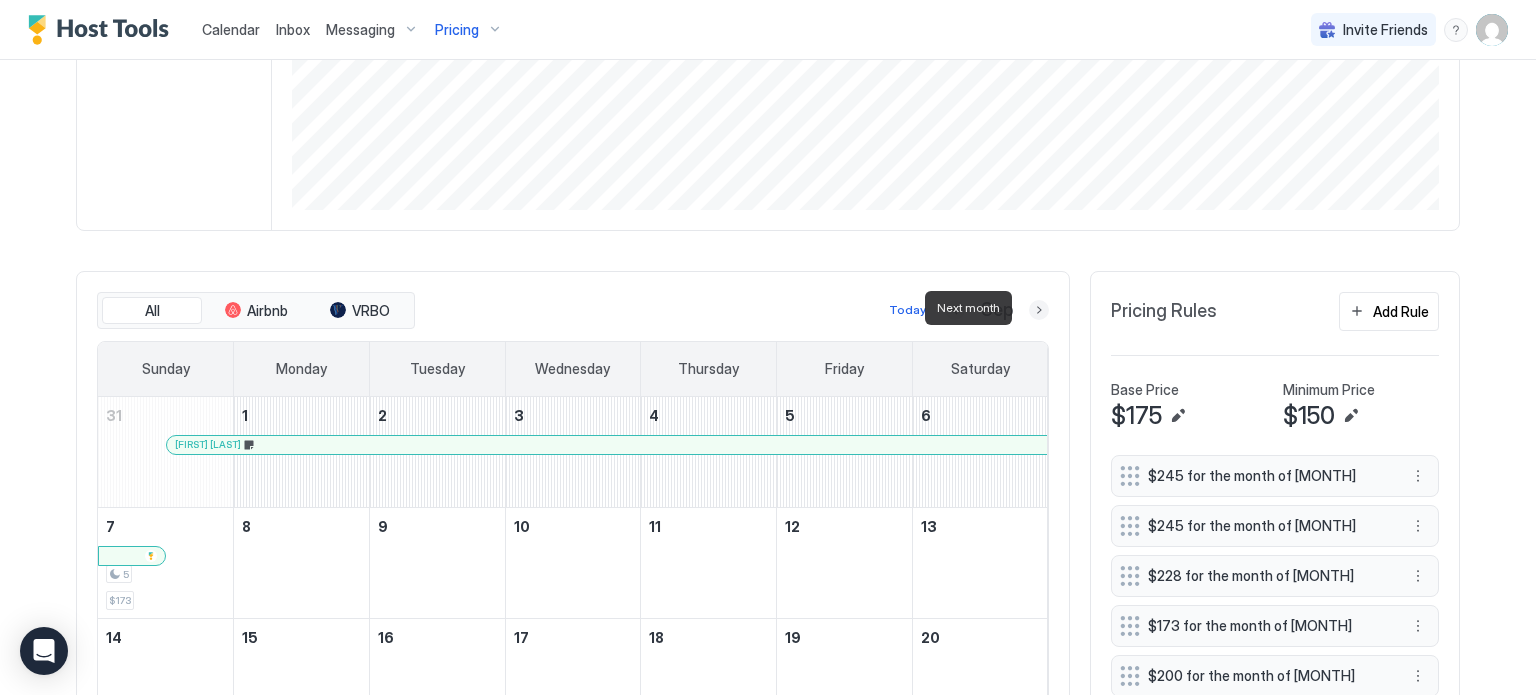 click at bounding box center [1039, 310] 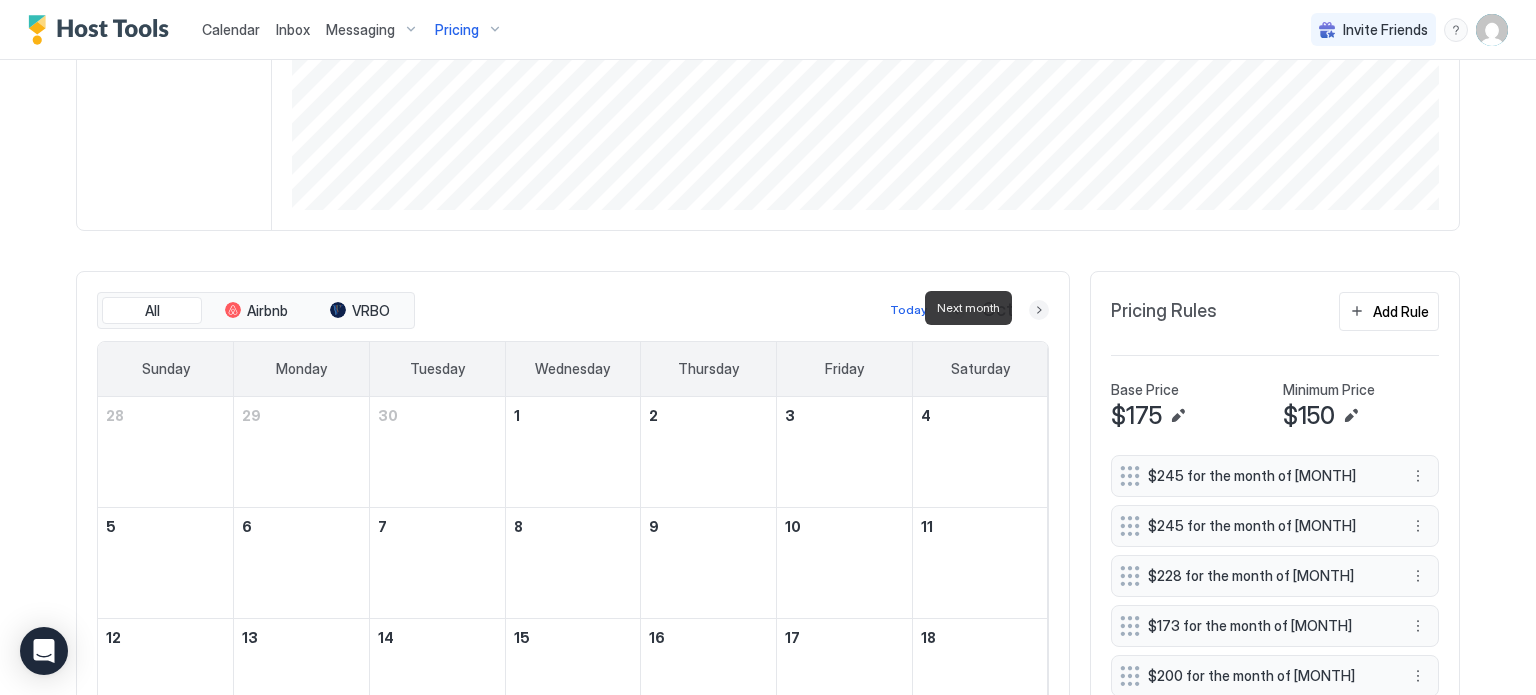 click at bounding box center (1039, 310) 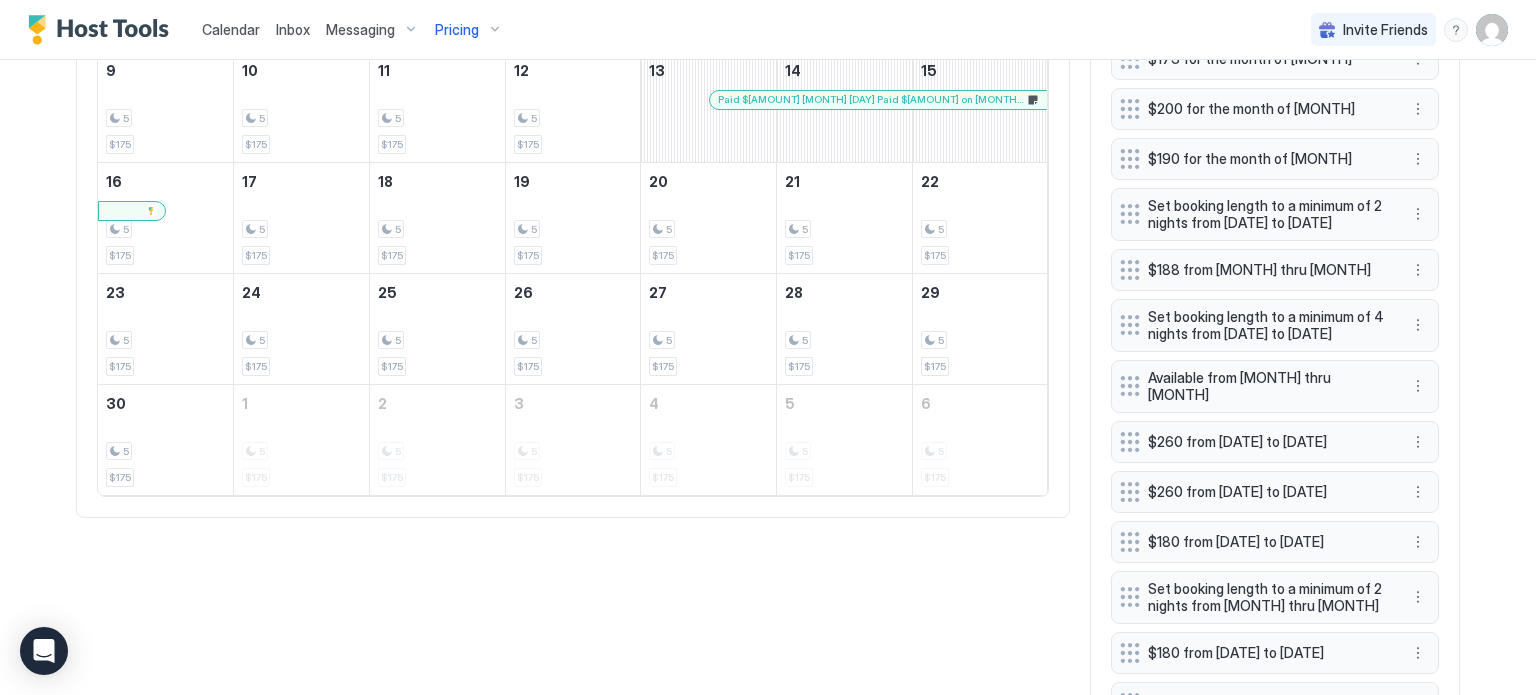 scroll, scrollTop: 1000, scrollLeft: 0, axis: vertical 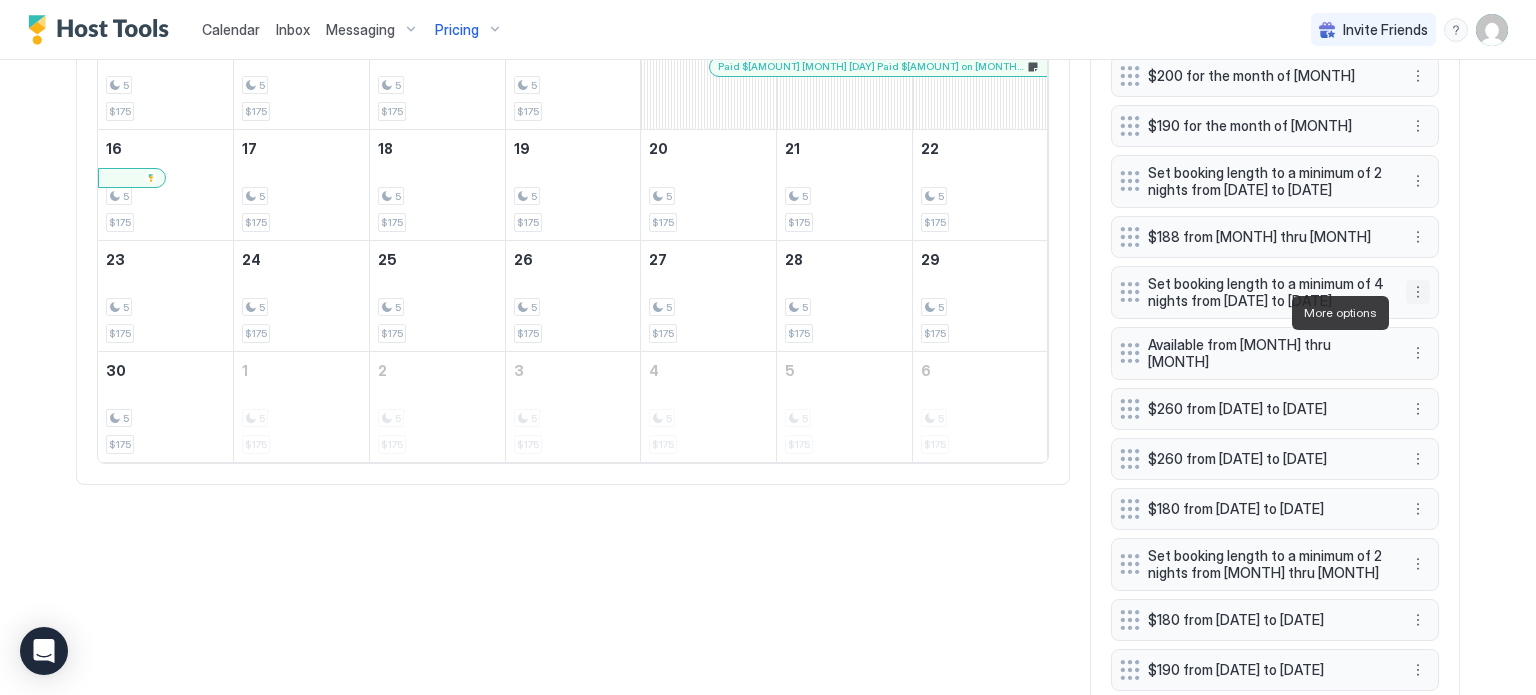 click at bounding box center [1418, 292] 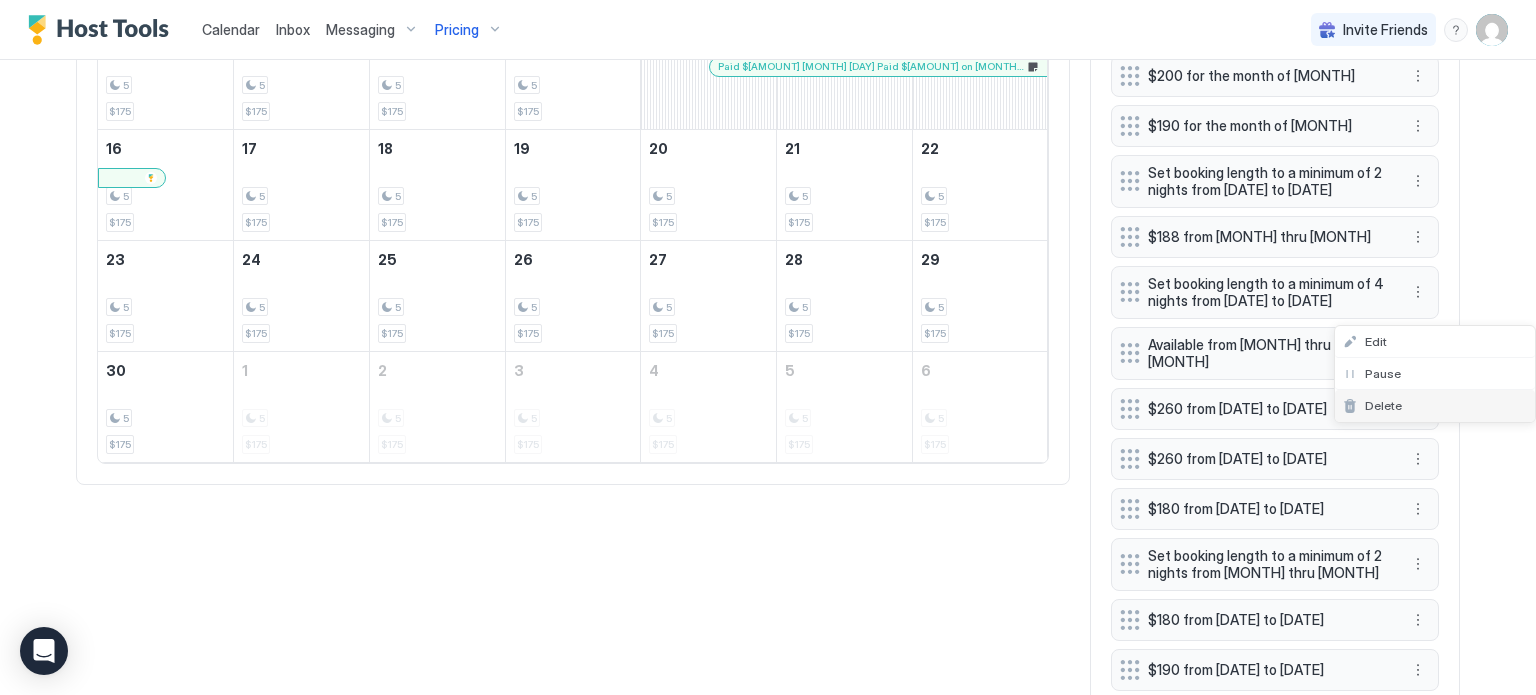 click on "Delete" at bounding box center (1383, 405) 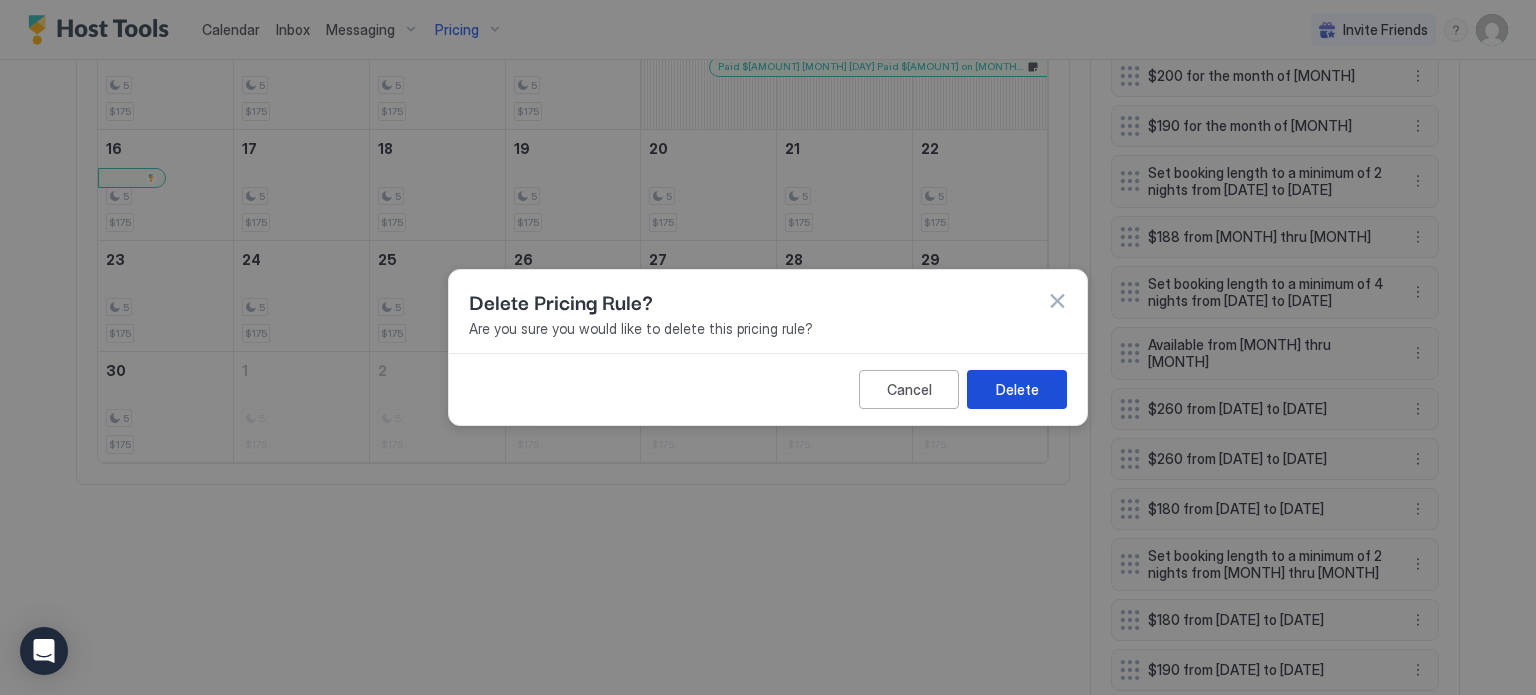 click on "Delete" at bounding box center (1017, 389) 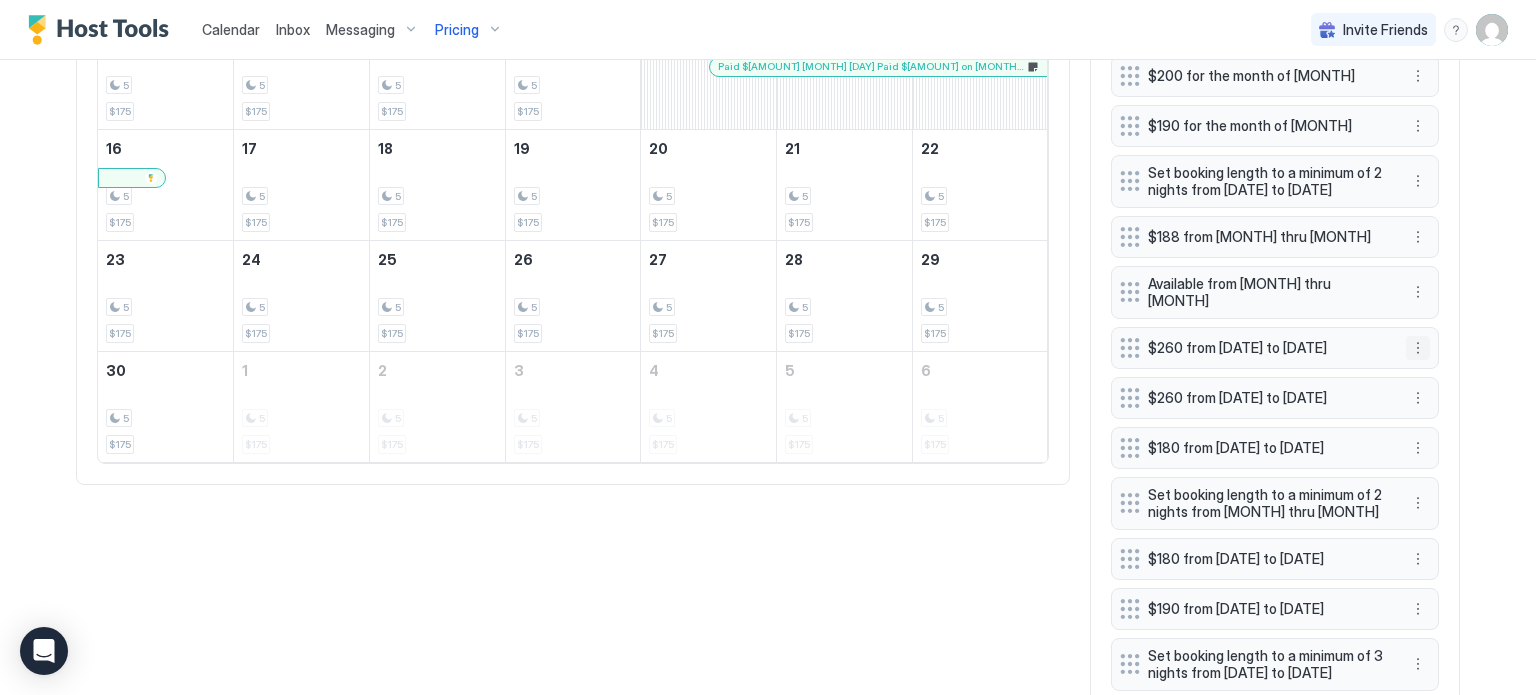 click at bounding box center [1418, 348] 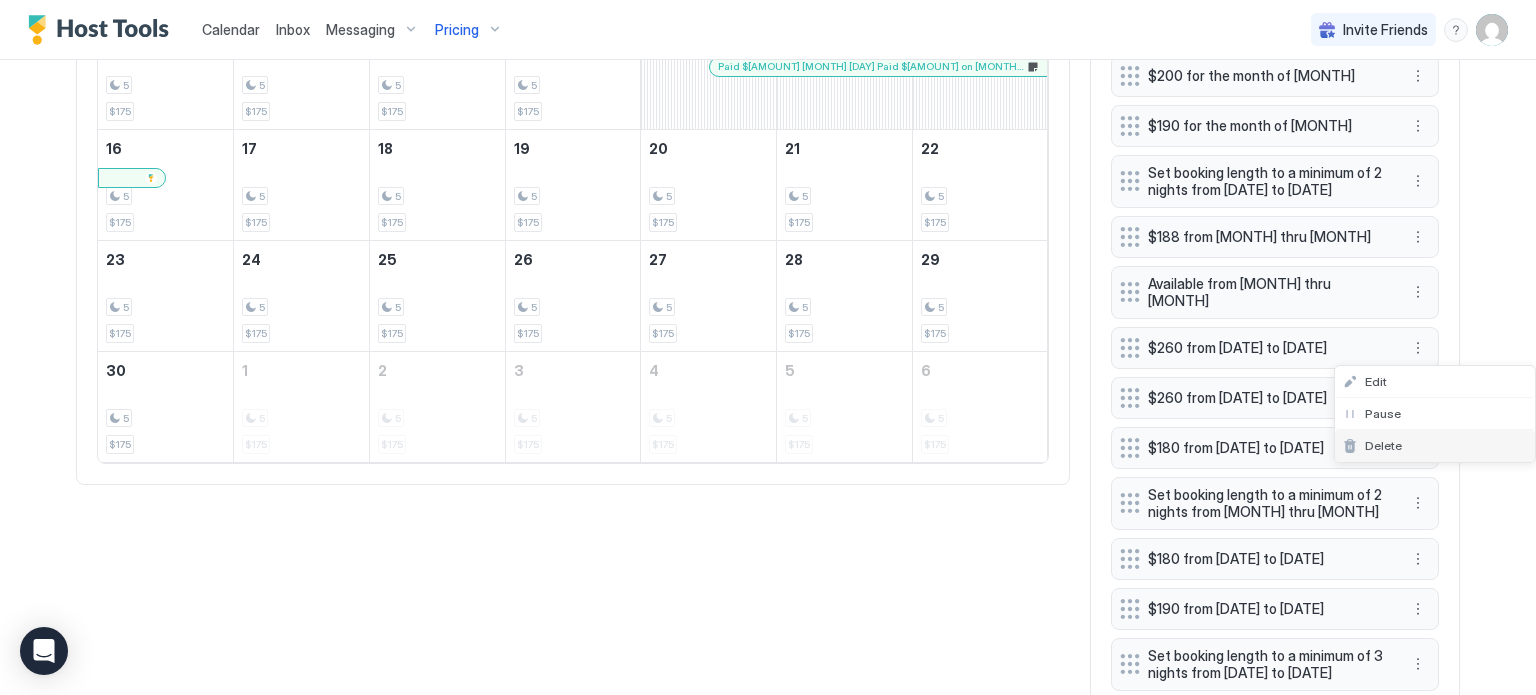 click on "Delete" at bounding box center [1435, 446] 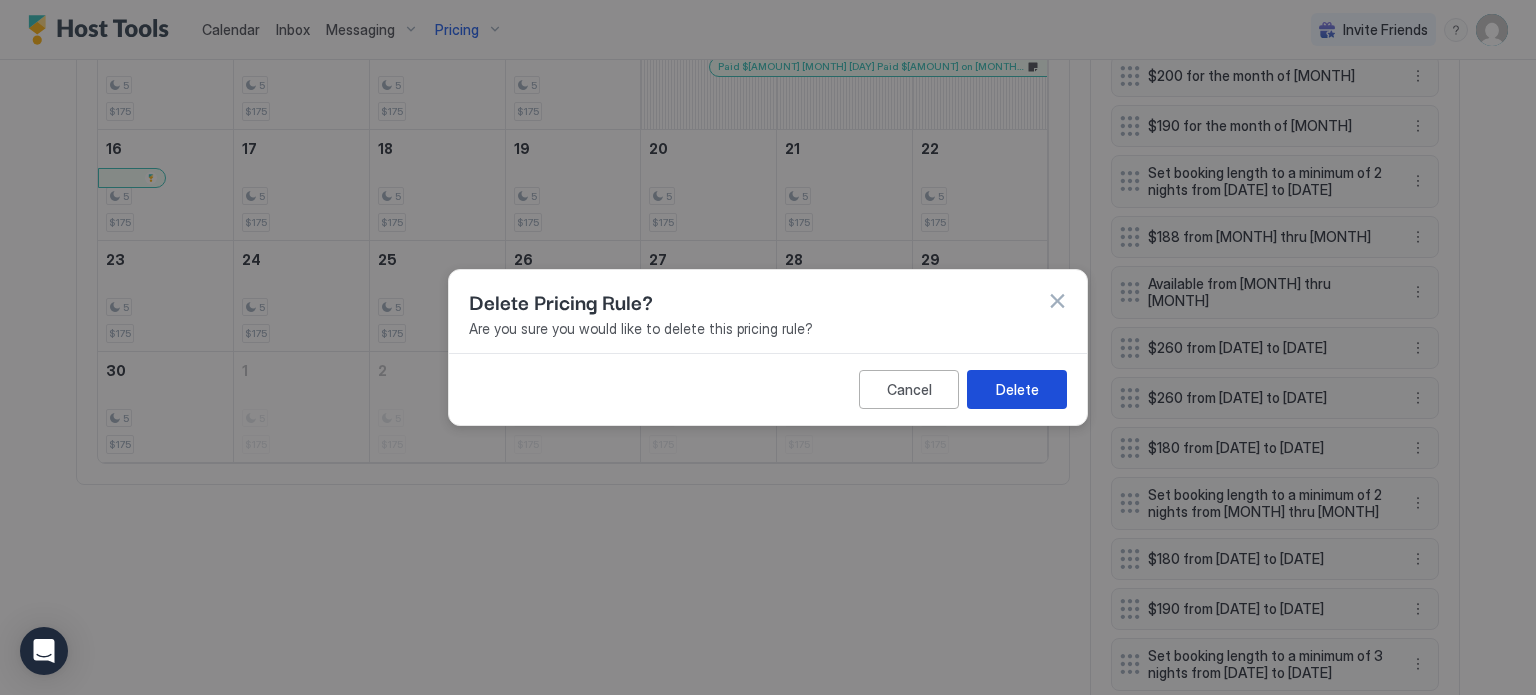click on "Delete" at bounding box center (1017, 389) 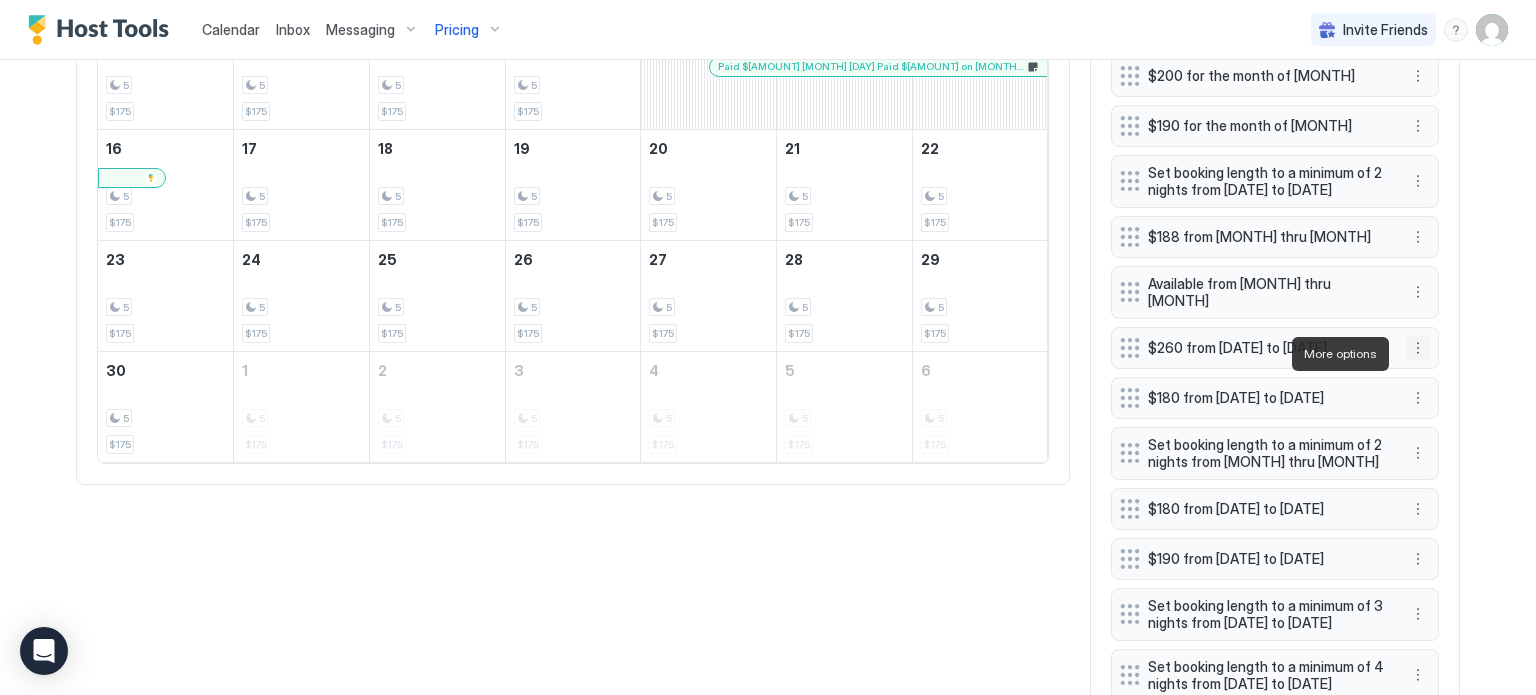 click at bounding box center [1418, 348] 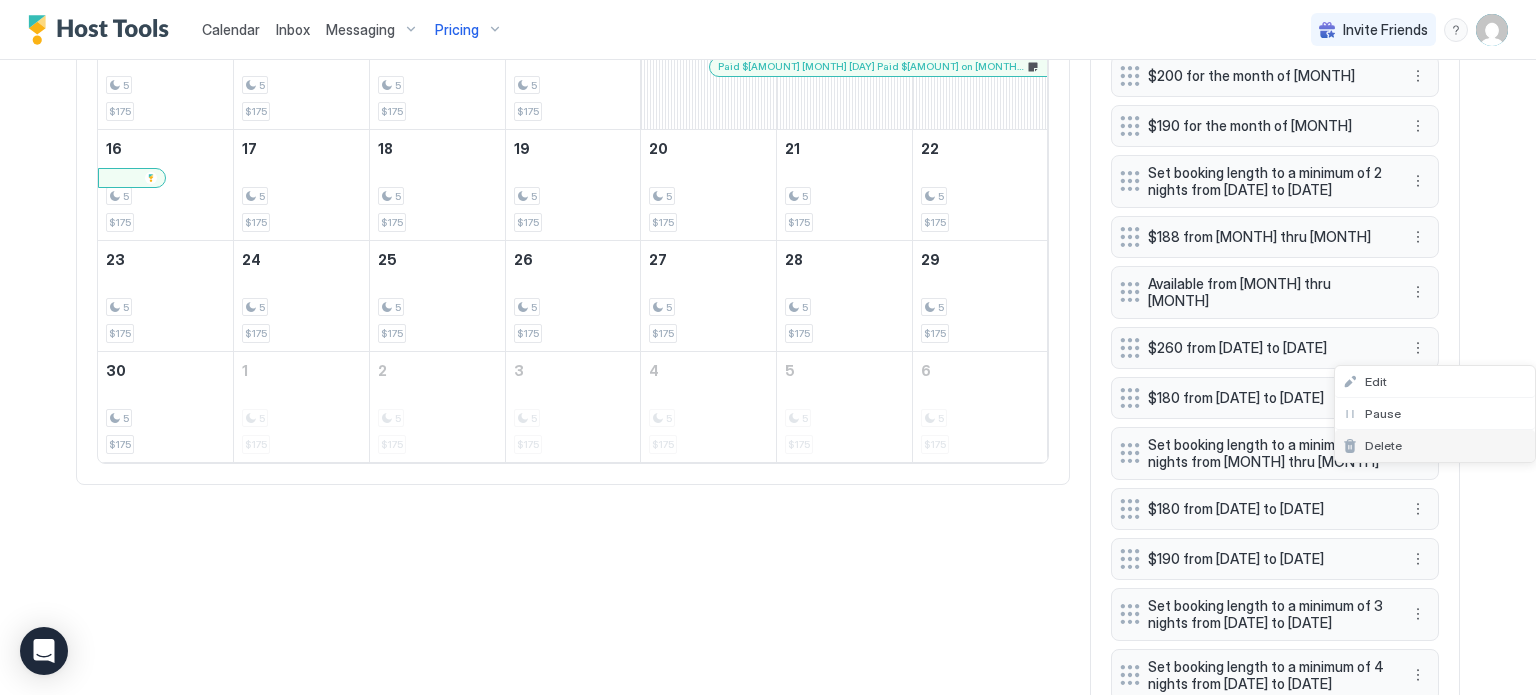 click on "Delete" at bounding box center [1383, 445] 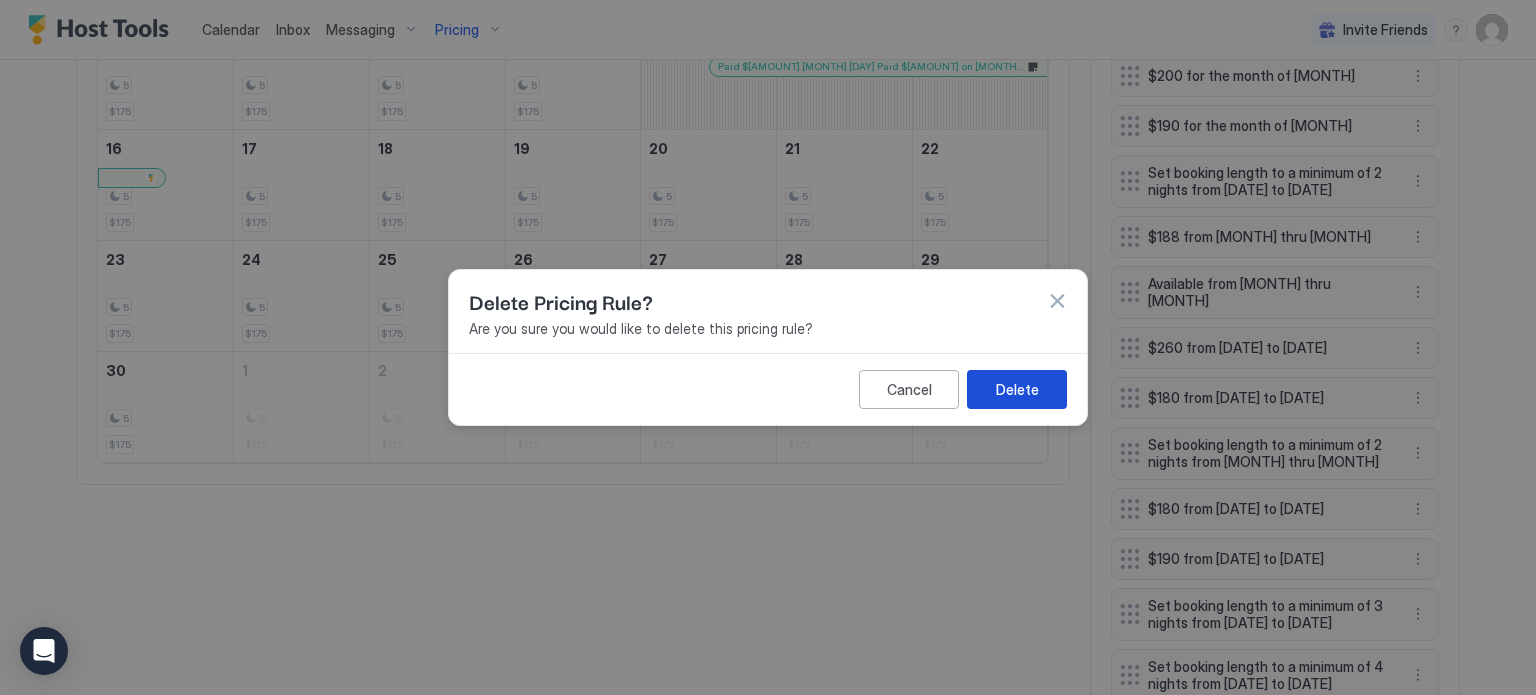 click on "Delete" at bounding box center (1017, 389) 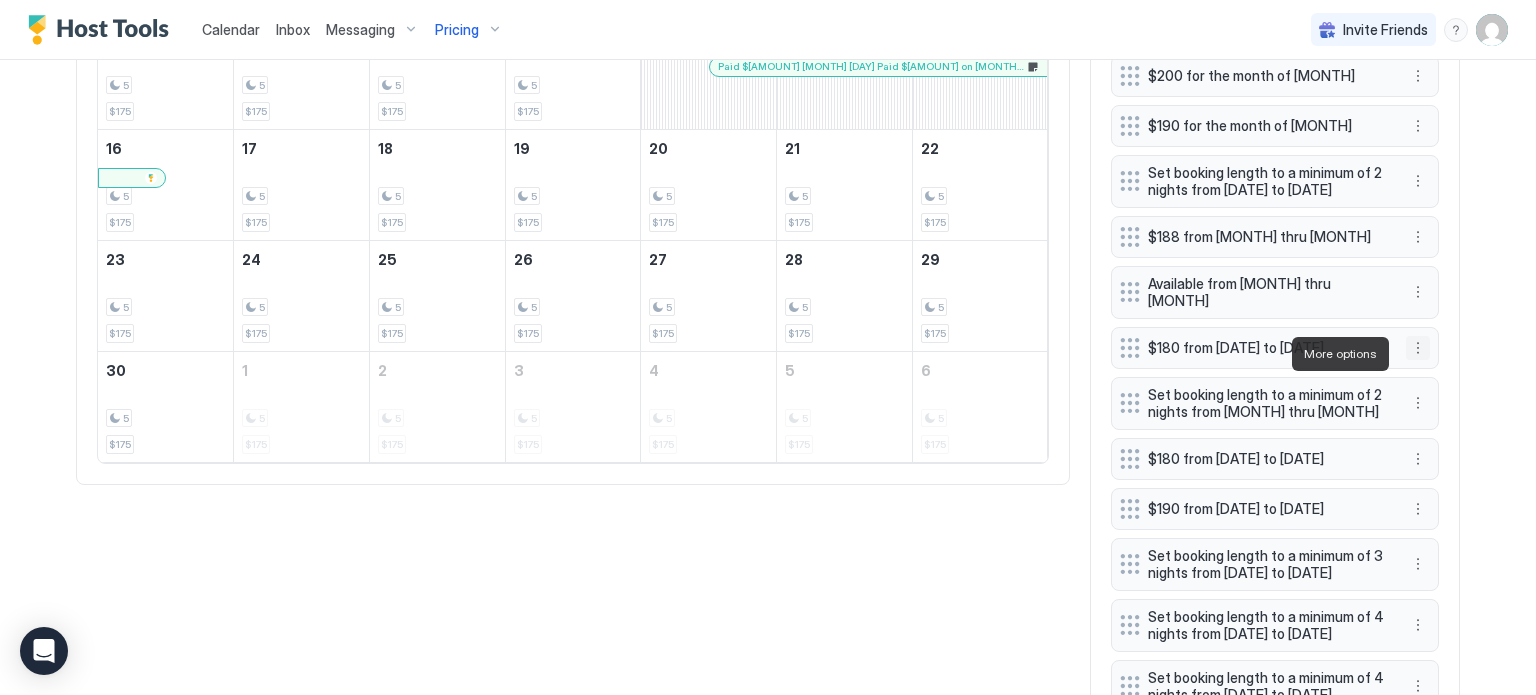 click at bounding box center [1418, 348] 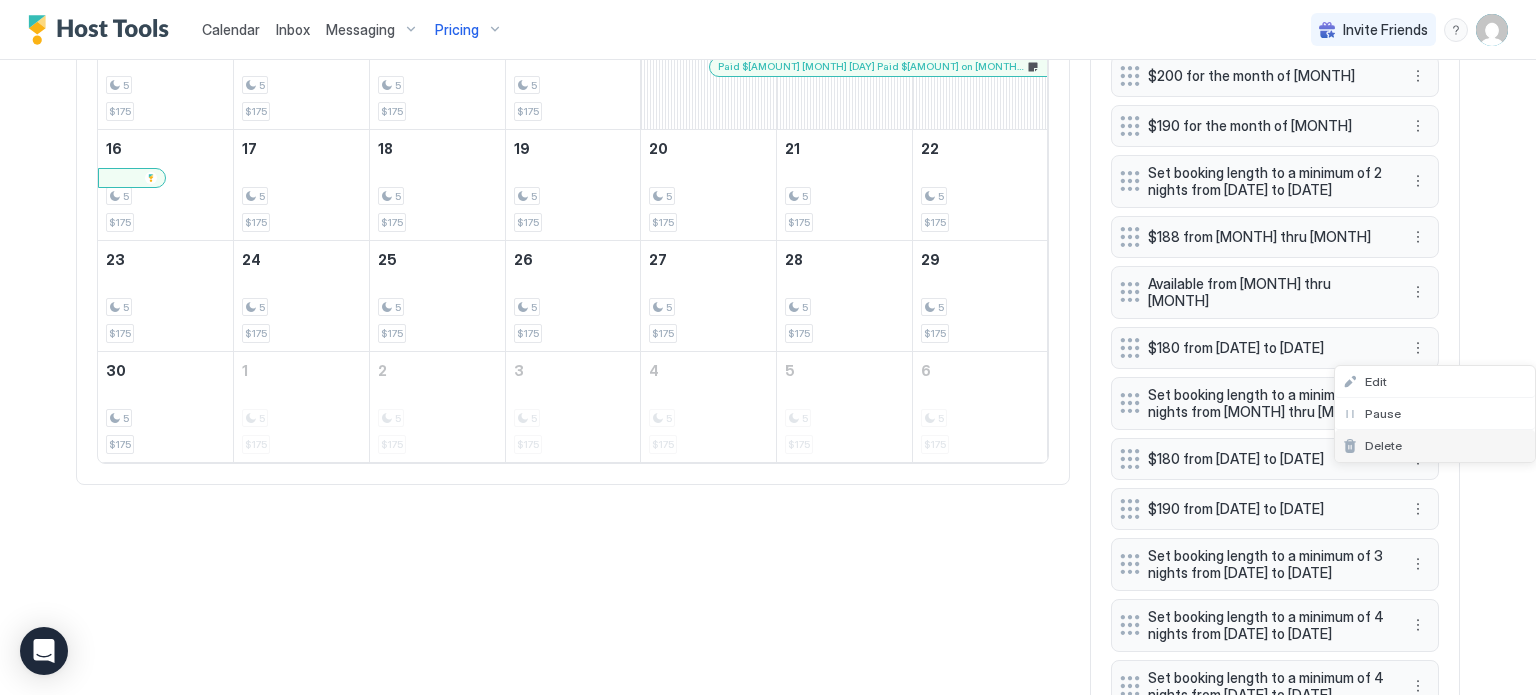 click on "Delete" at bounding box center (1383, 445) 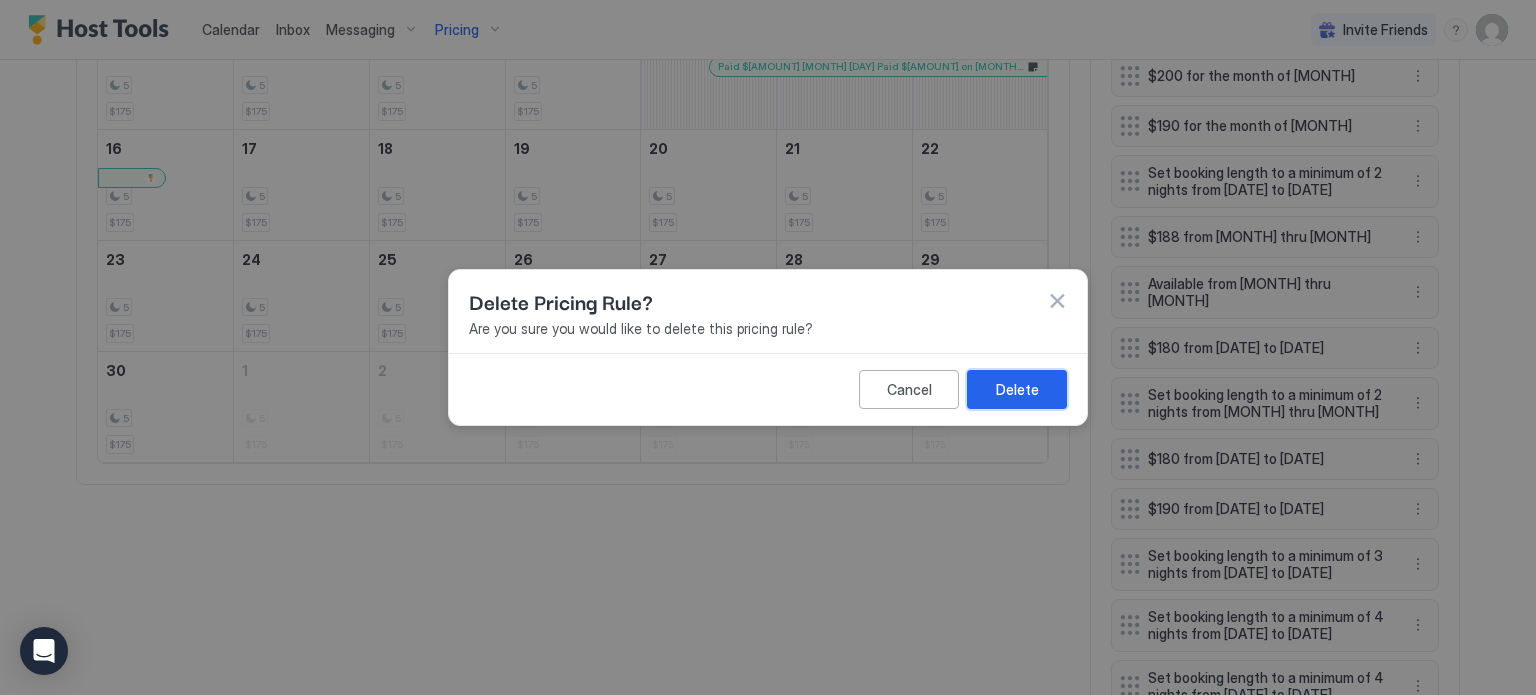 click on "Delete" at bounding box center [1017, 389] 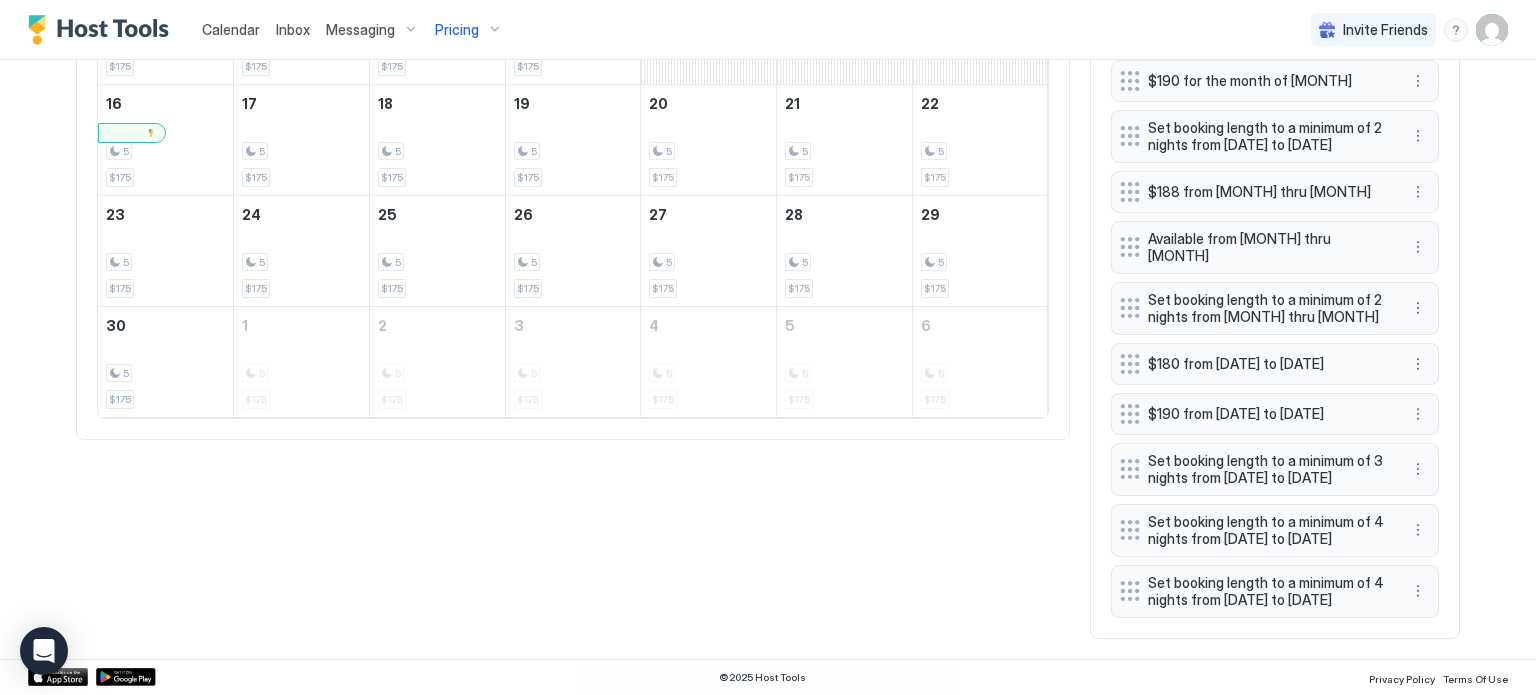 scroll, scrollTop: 1117, scrollLeft: 0, axis: vertical 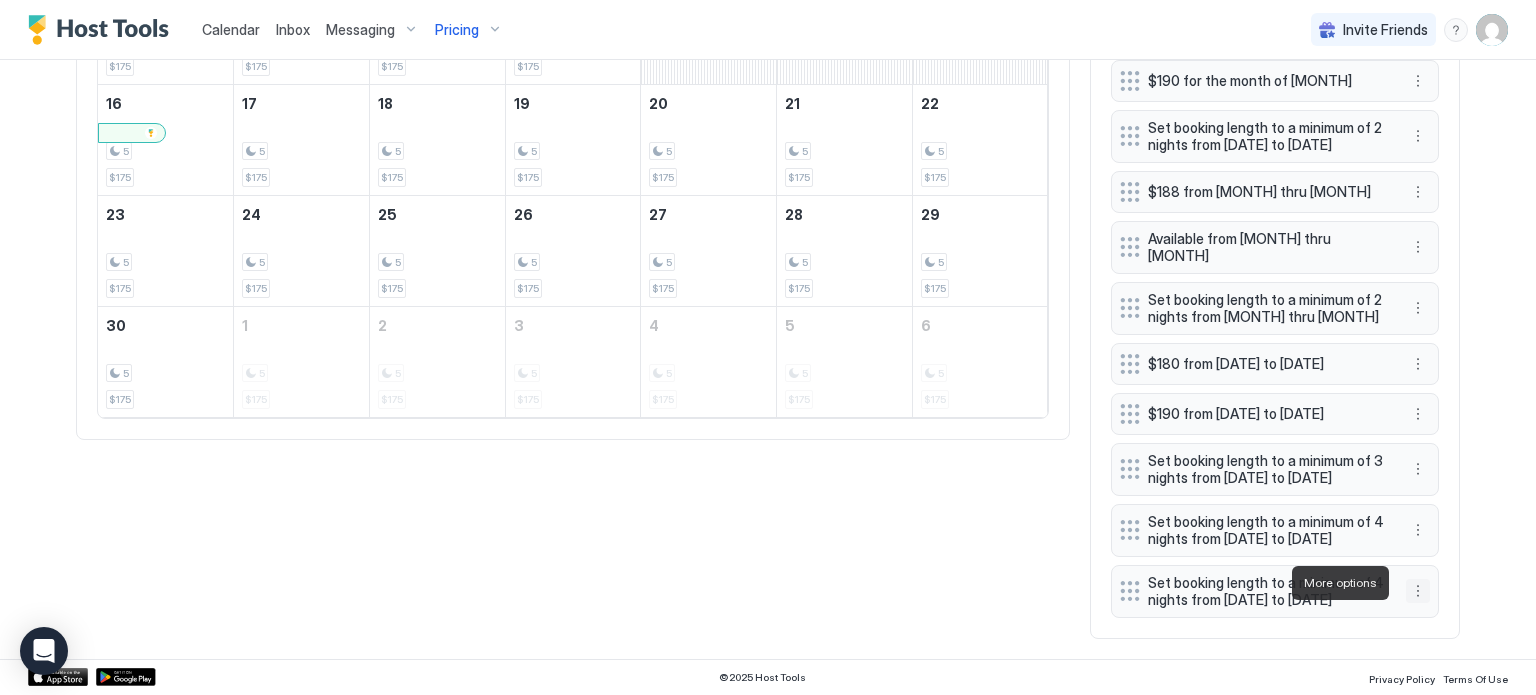 click at bounding box center (1418, 591) 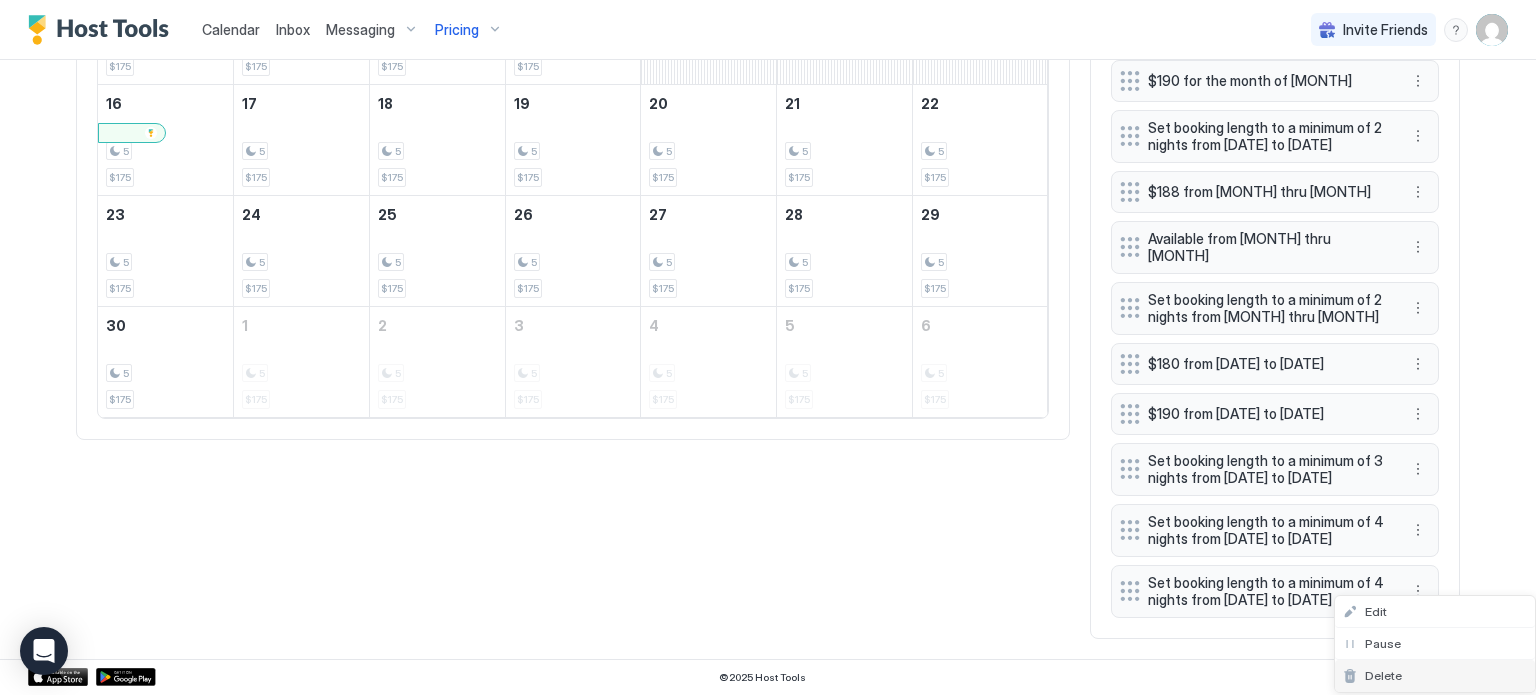 click on "Delete" at bounding box center (1383, 675) 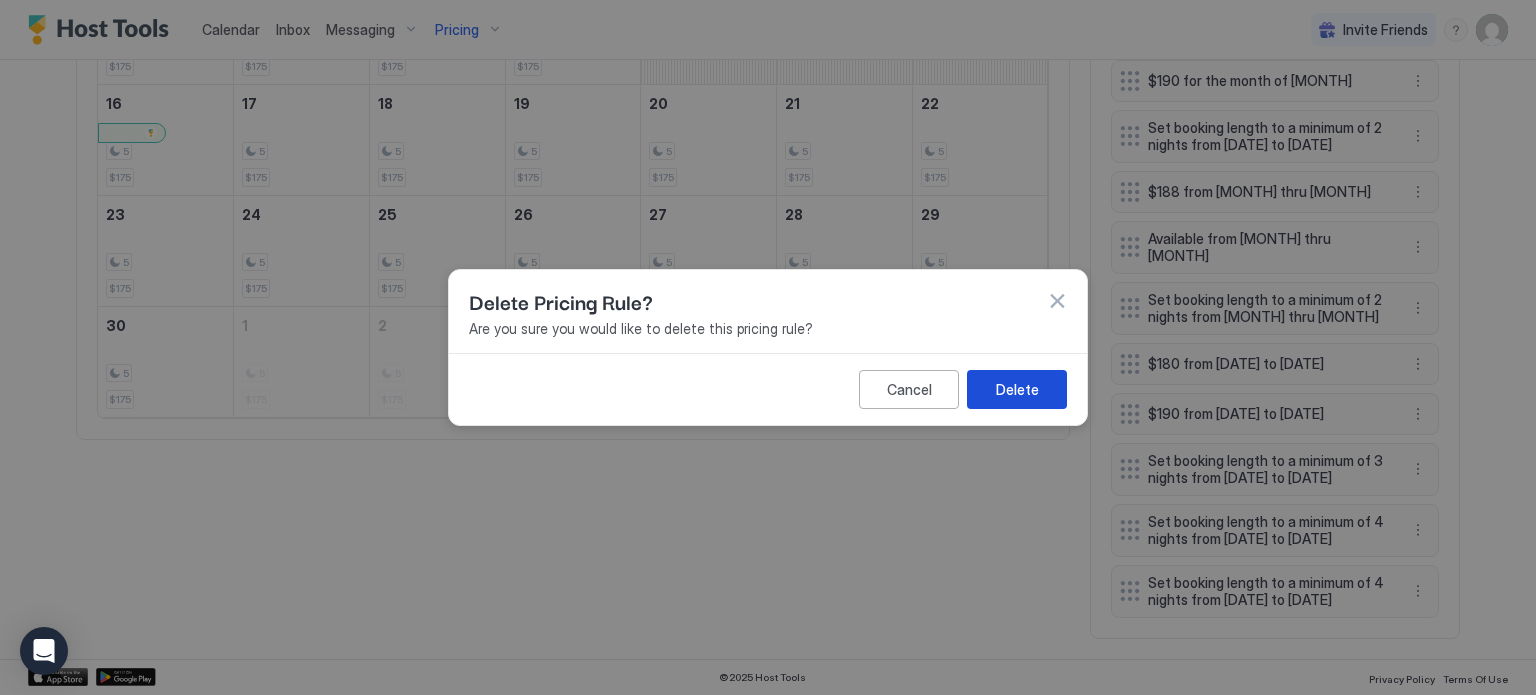 click on "Delete" at bounding box center [1017, 389] 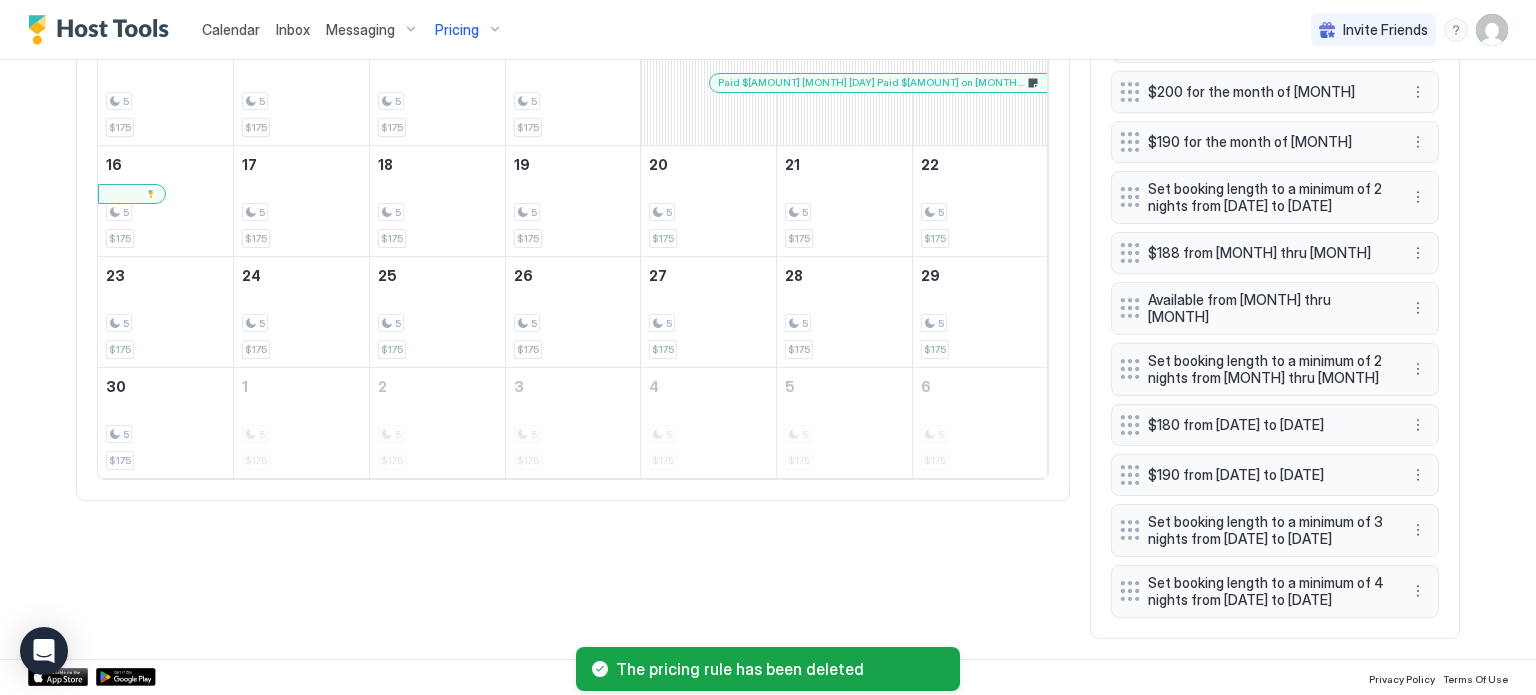 scroll, scrollTop: 1039, scrollLeft: 0, axis: vertical 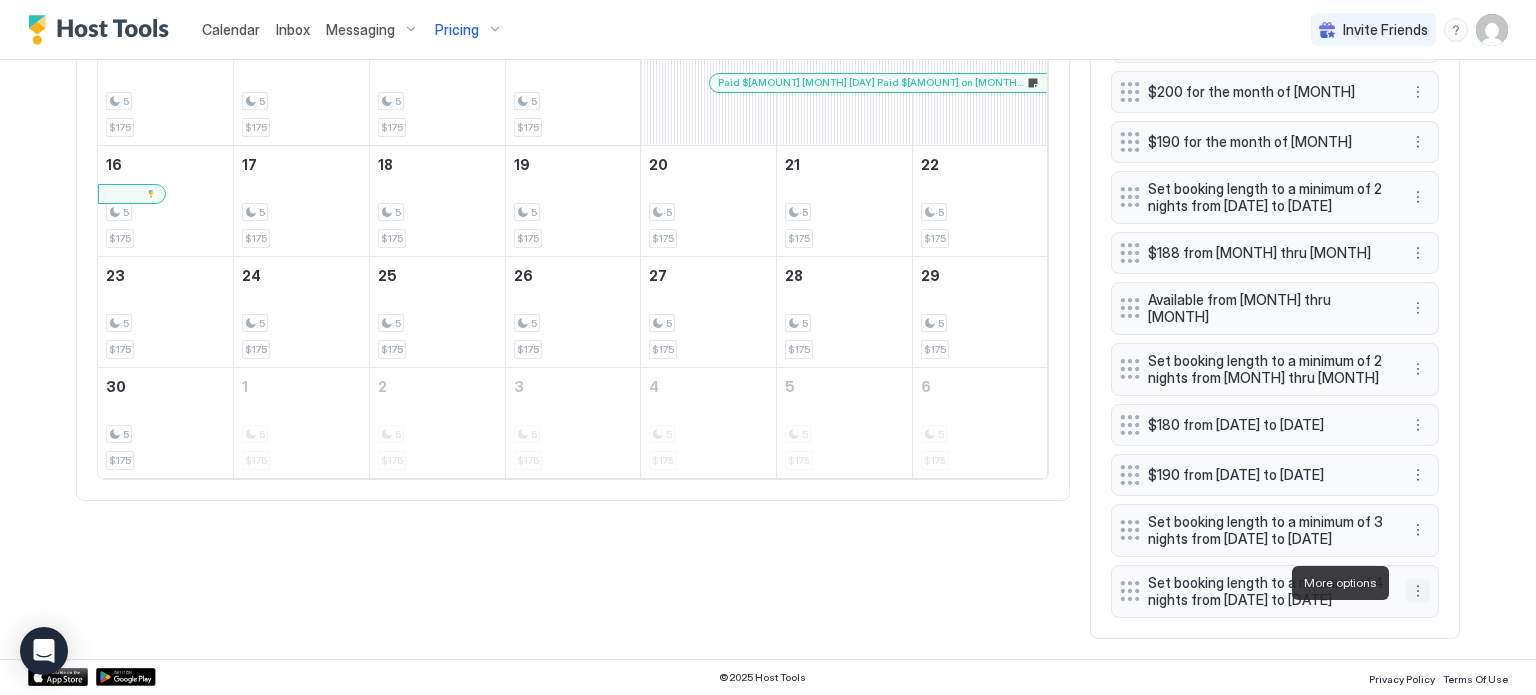 click at bounding box center [1418, 591] 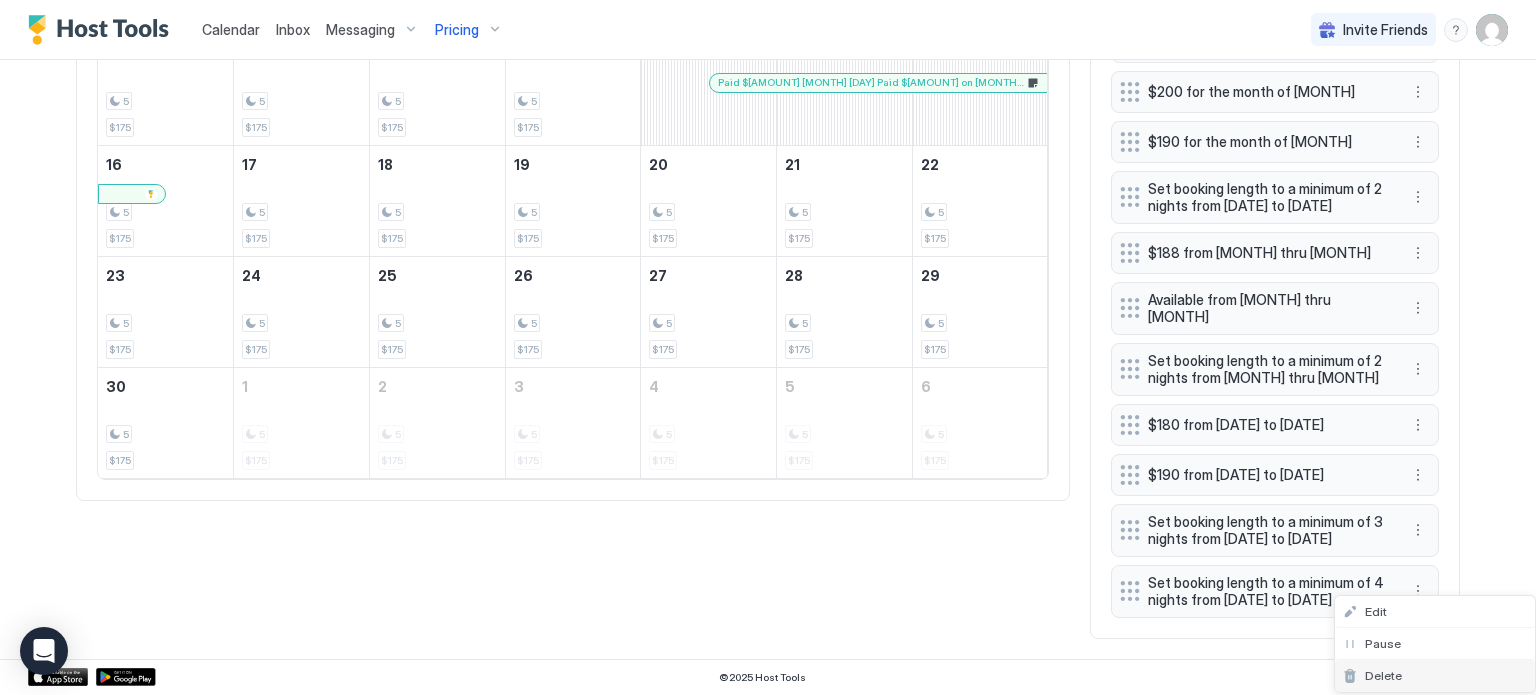 click on "Delete" at bounding box center (1435, 676) 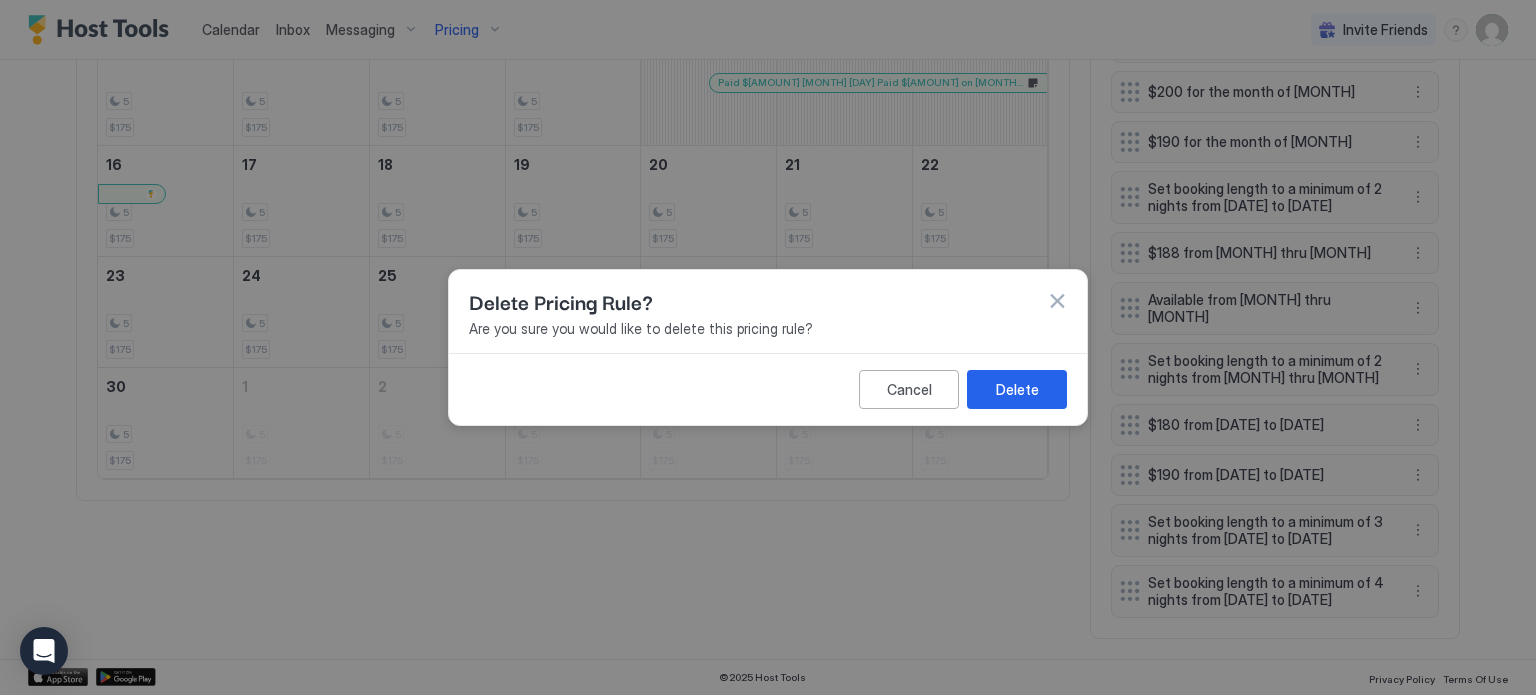 click on "Cancel Delete" at bounding box center [768, 389] 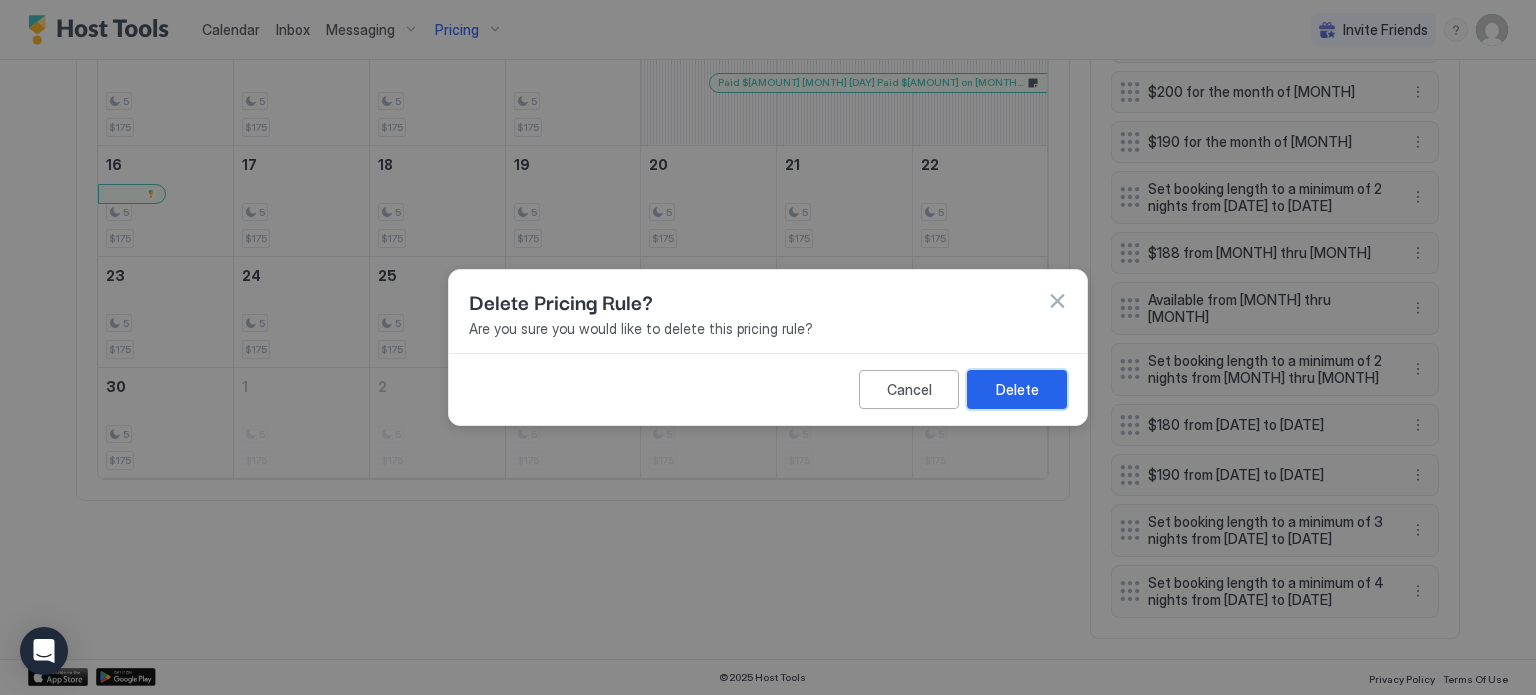 click on "Delete" at bounding box center (1017, 389) 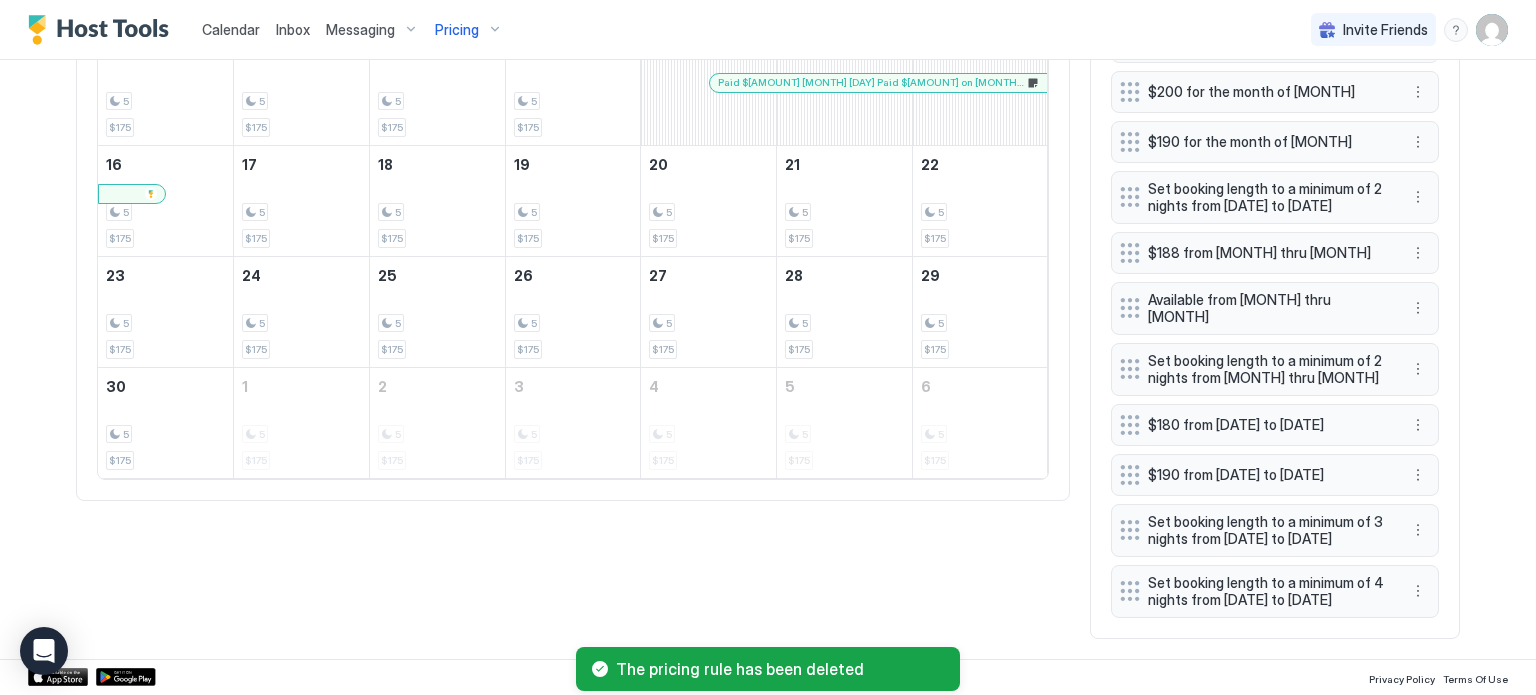 scroll, scrollTop: 960, scrollLeft: 0, axis: vertical 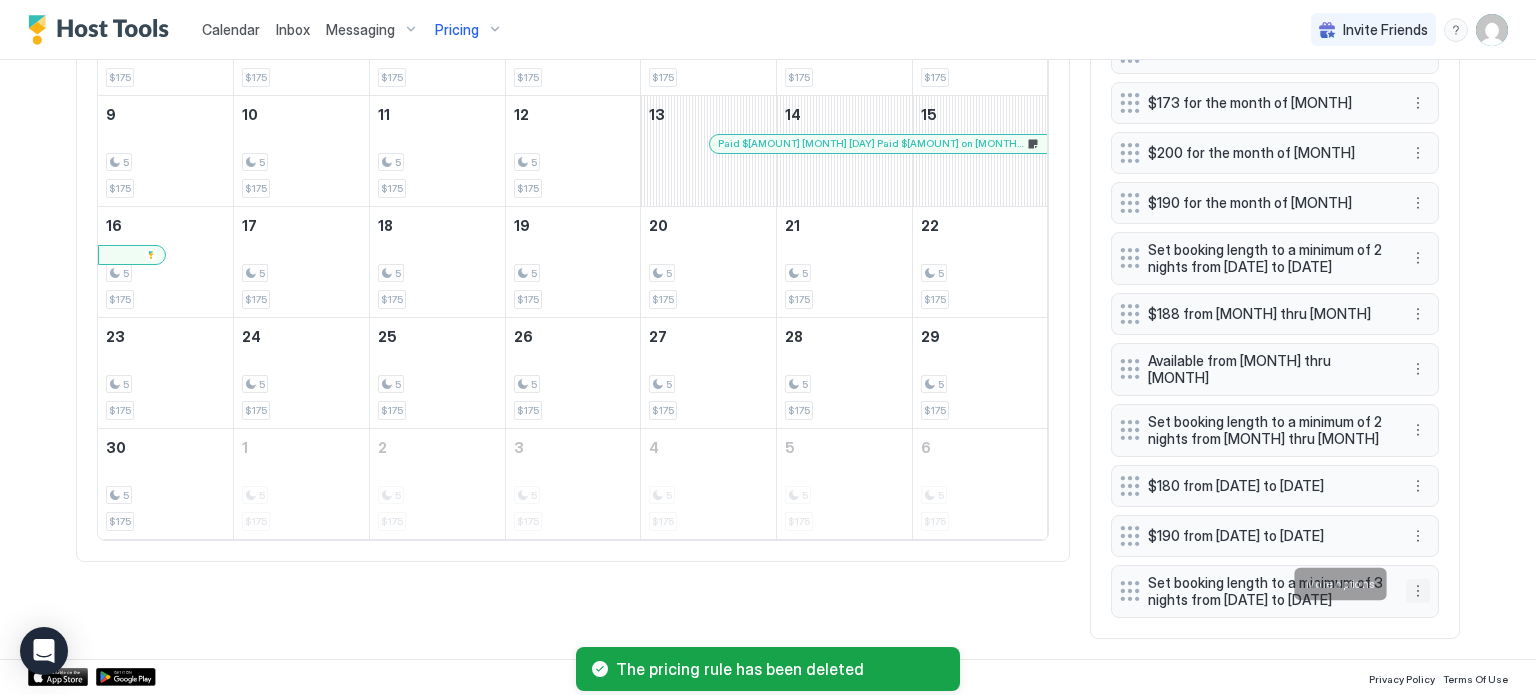 click at bounding box center (1418, 591) 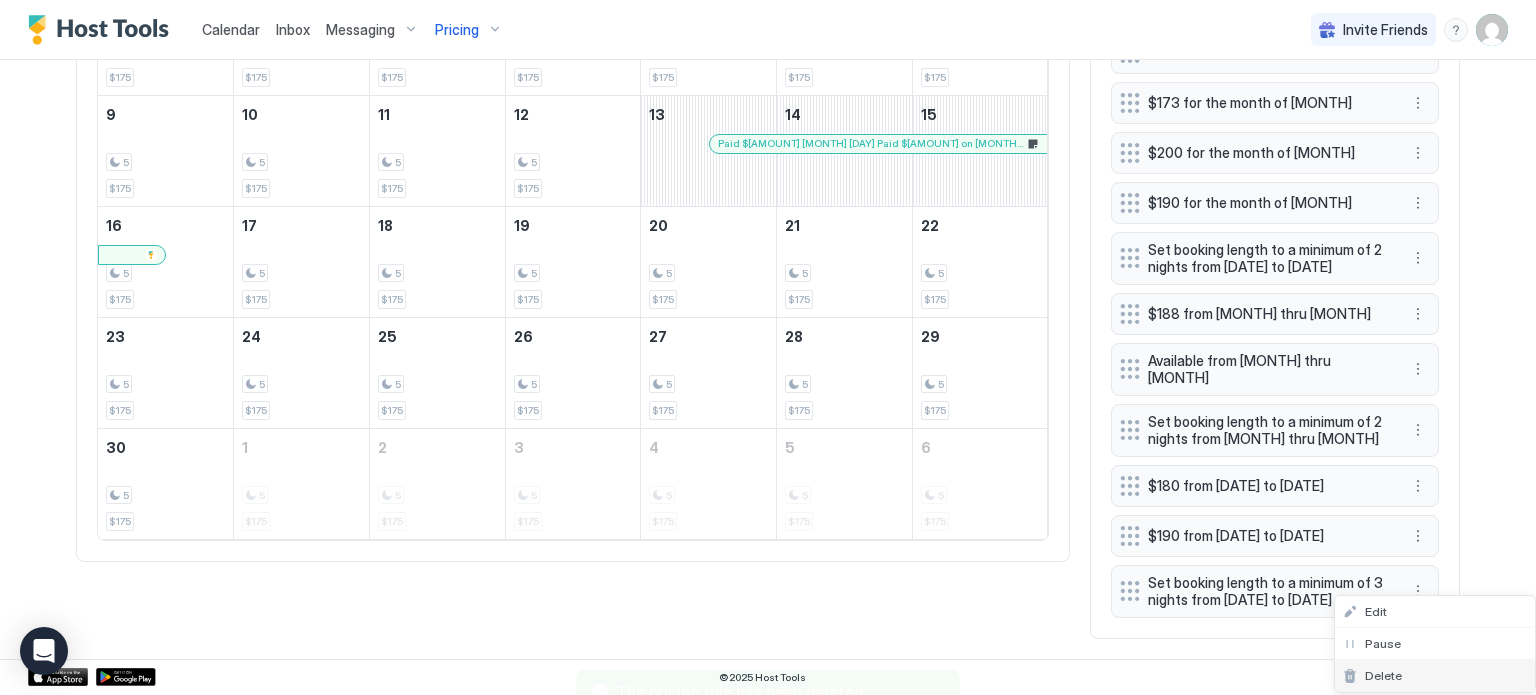 click on "Delete" at bounding box center (1435, 676) 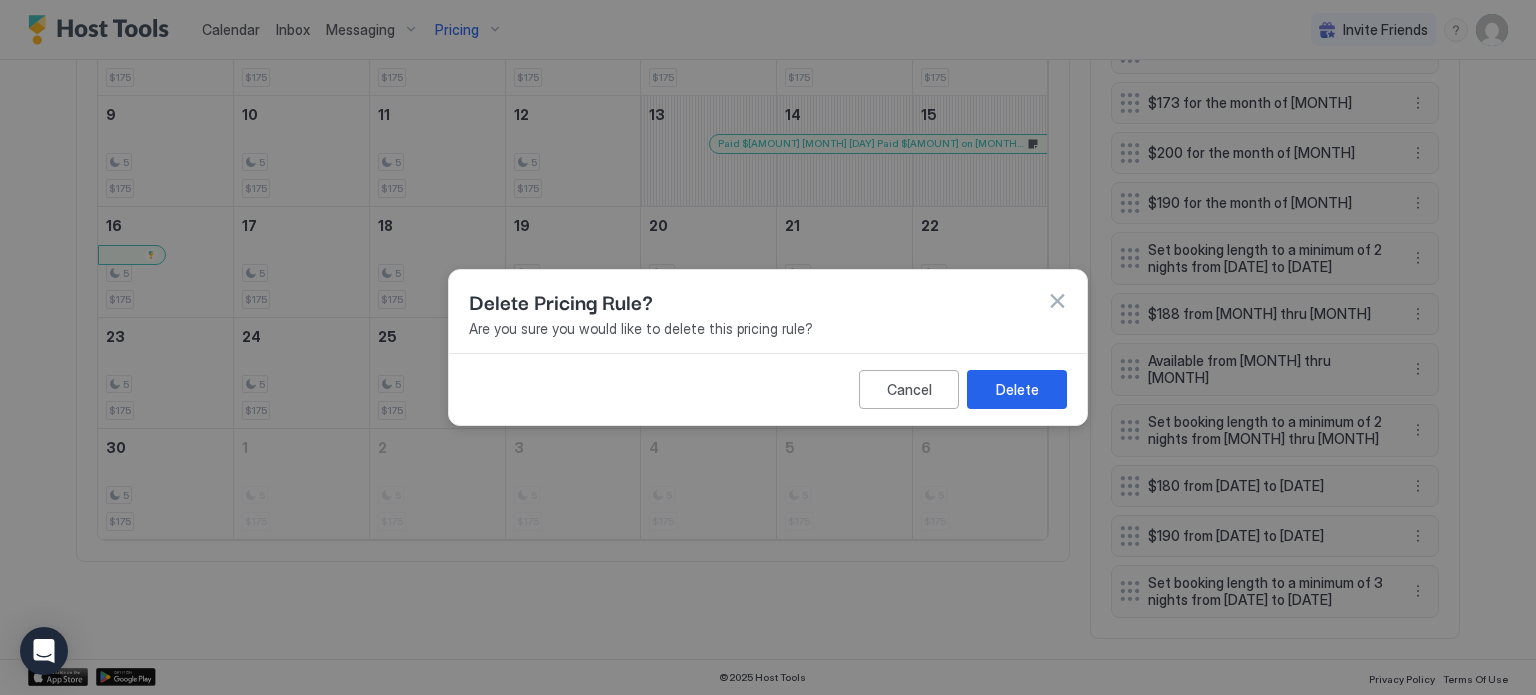 click on "Cancel Delete" at bounding box center (768, 389) 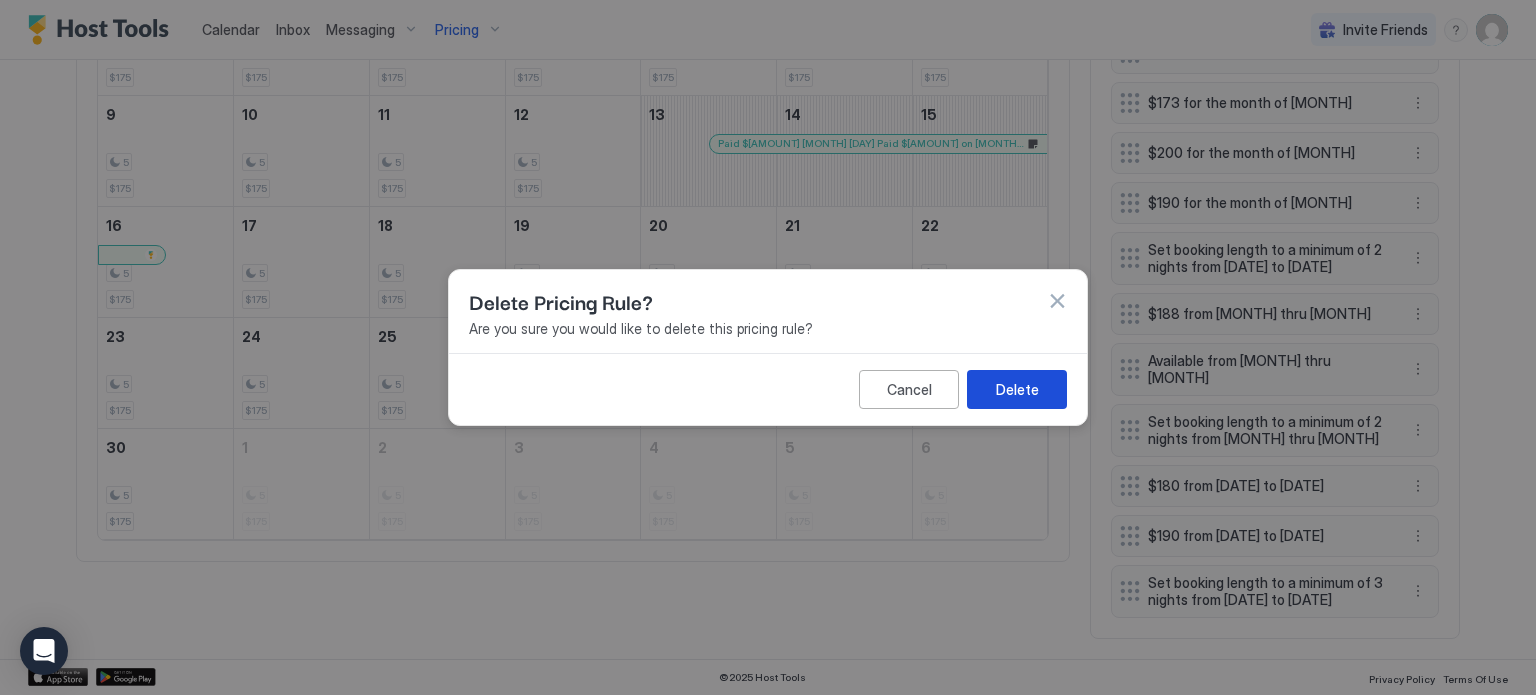 click on "Delete" at bounding box center [1017, 389] 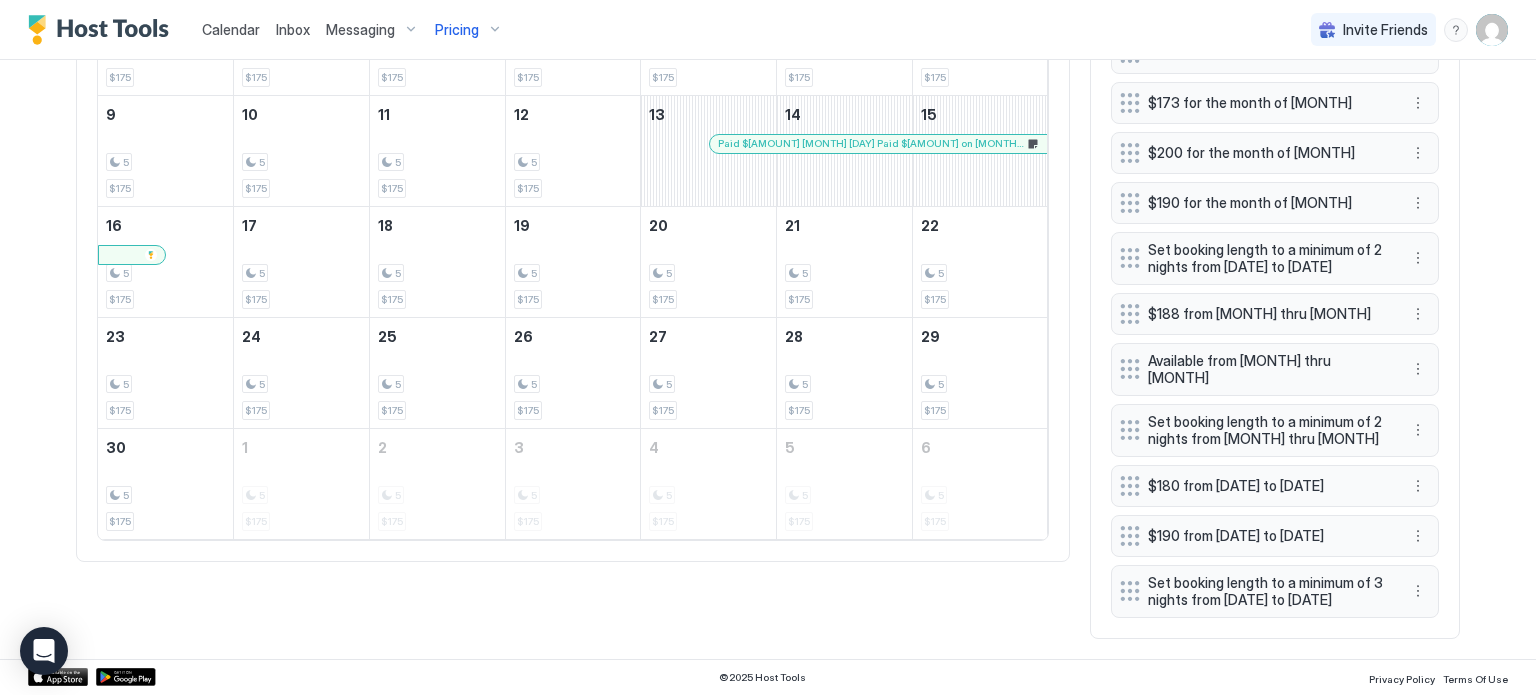 scroll, scrollTop: 883, scrollLeft: 0, axis: vertical 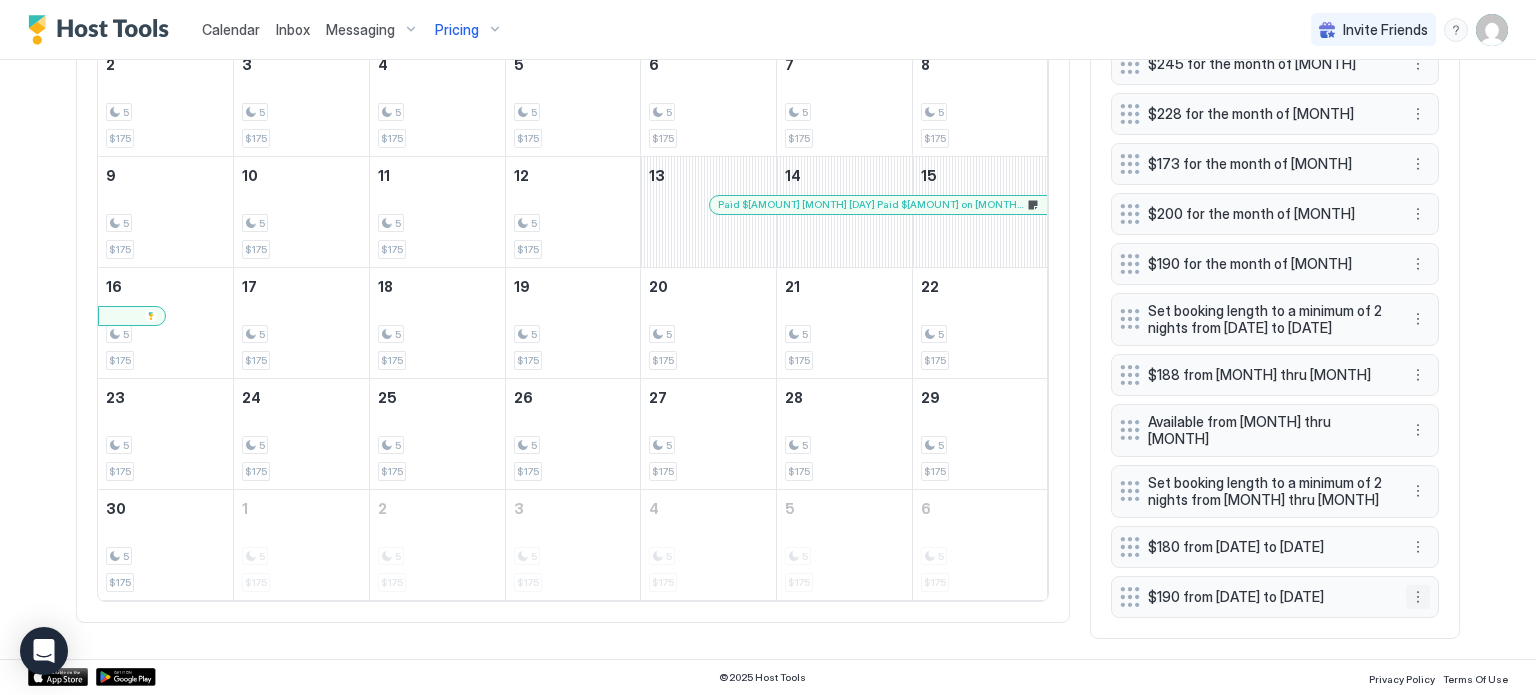 click at bounding box center [1418, 597] 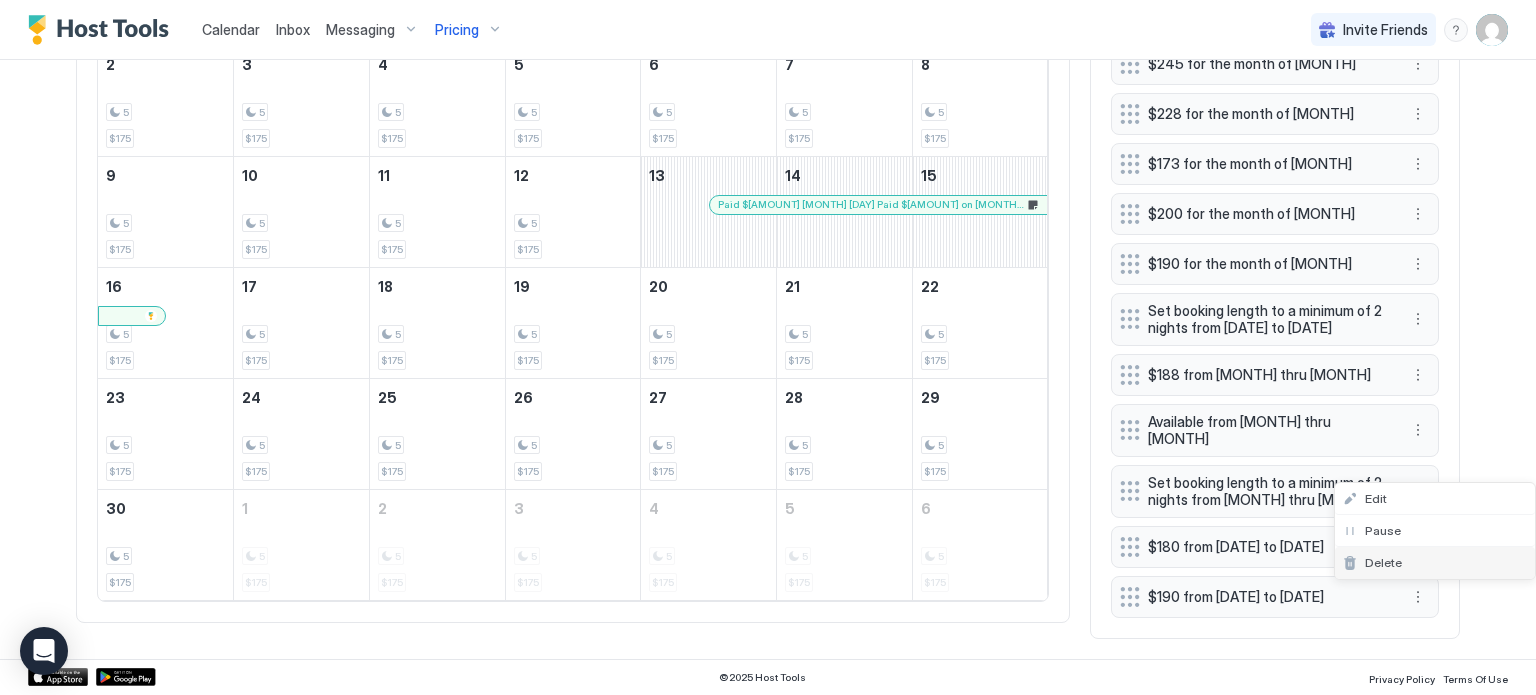 click on "Delete" at bounding box center (1383, 562) 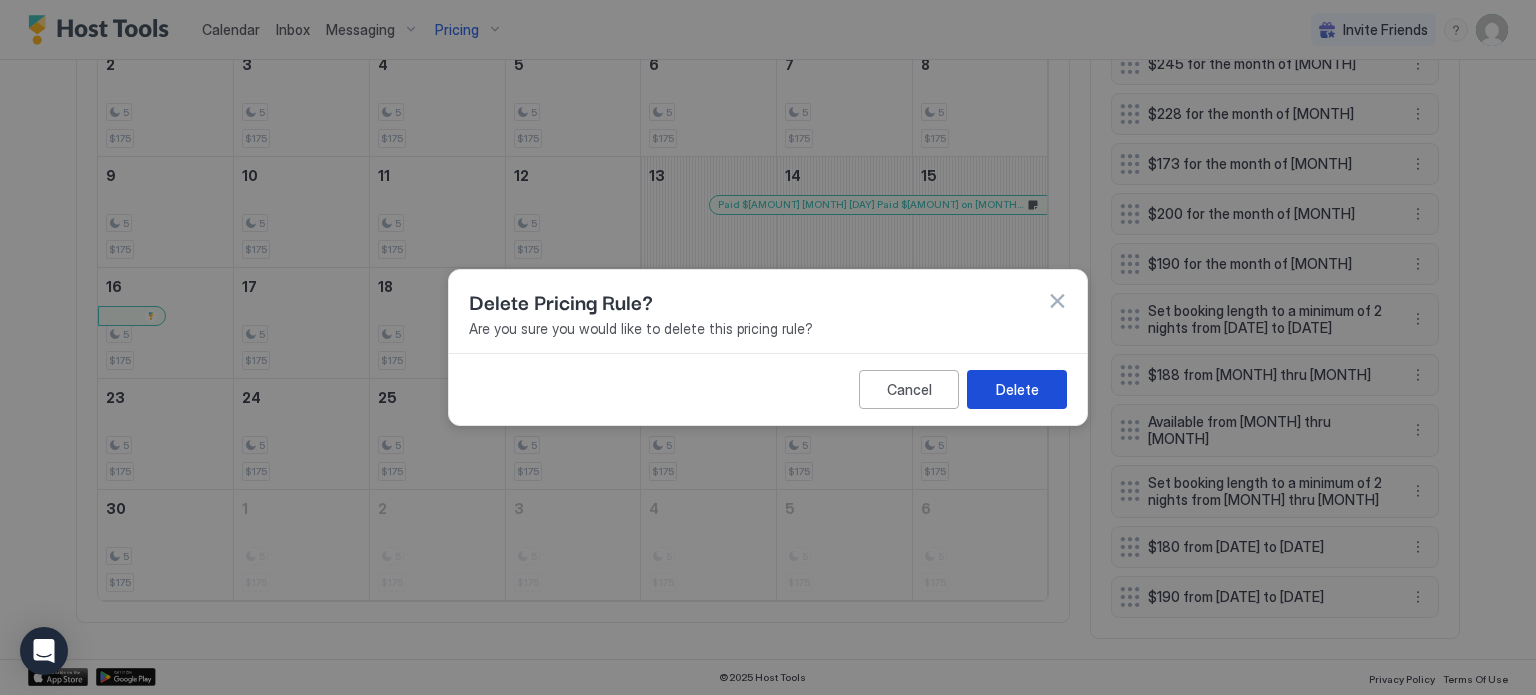 click on "Delete" at bounding box center (1017, 389) 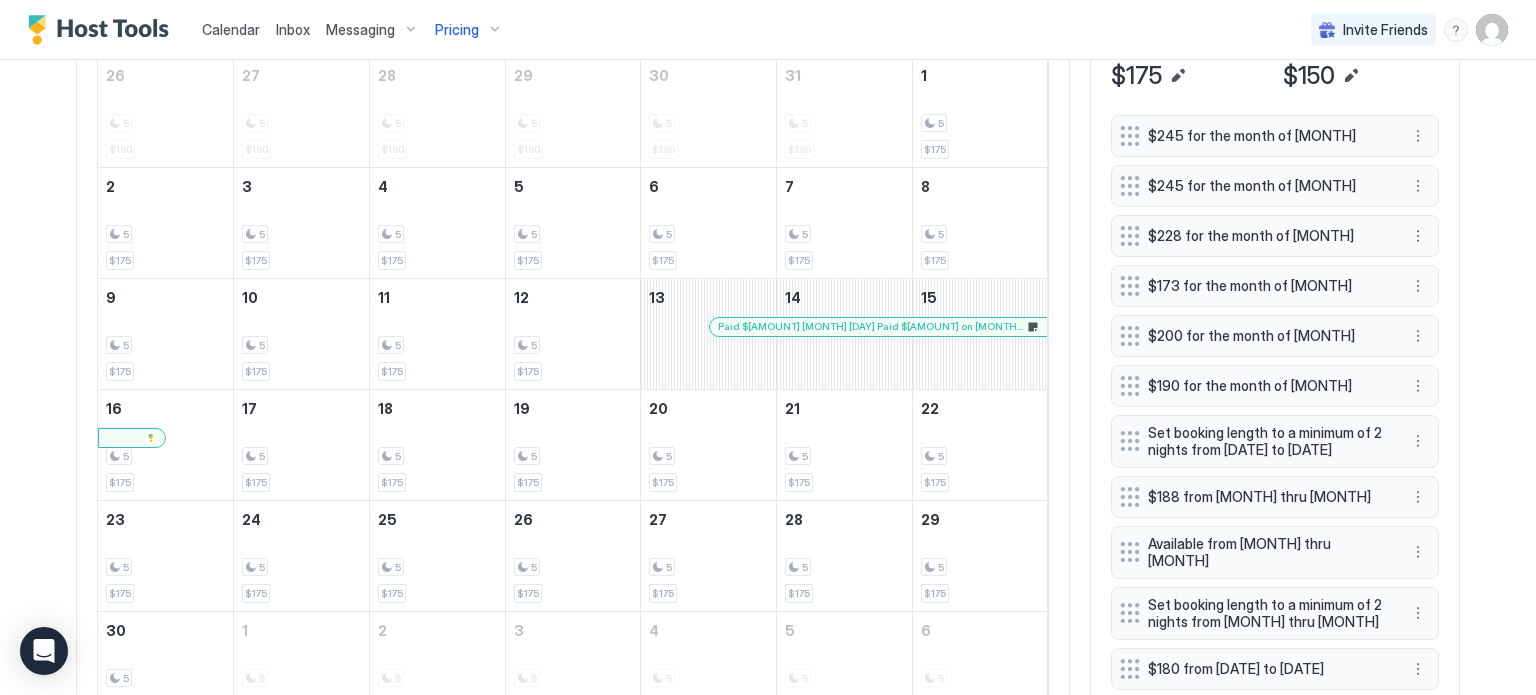 scroll, scrollTop: 840, scrollLeft: 0, axis: vertical 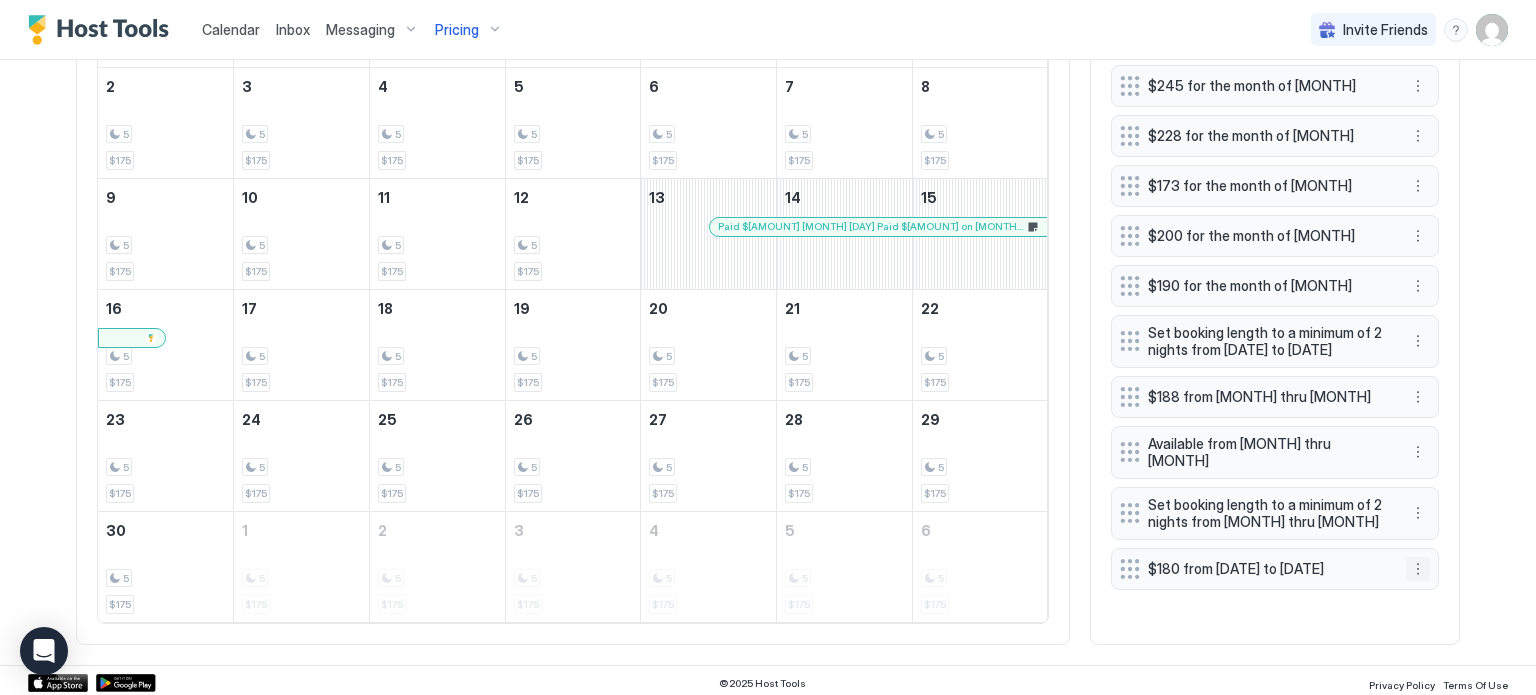 click at bounding box center (1418, 569) 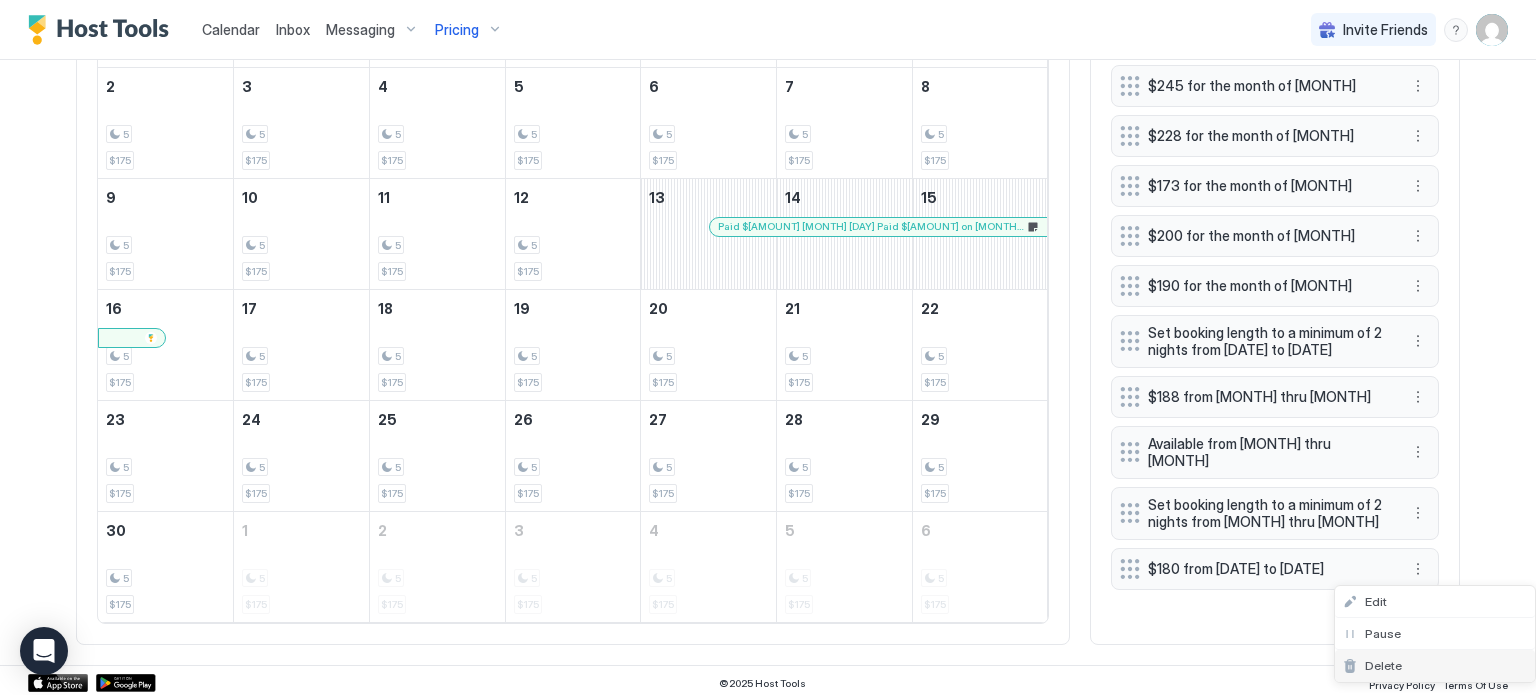 click on "Delete" at bounding box center [1383, 665] 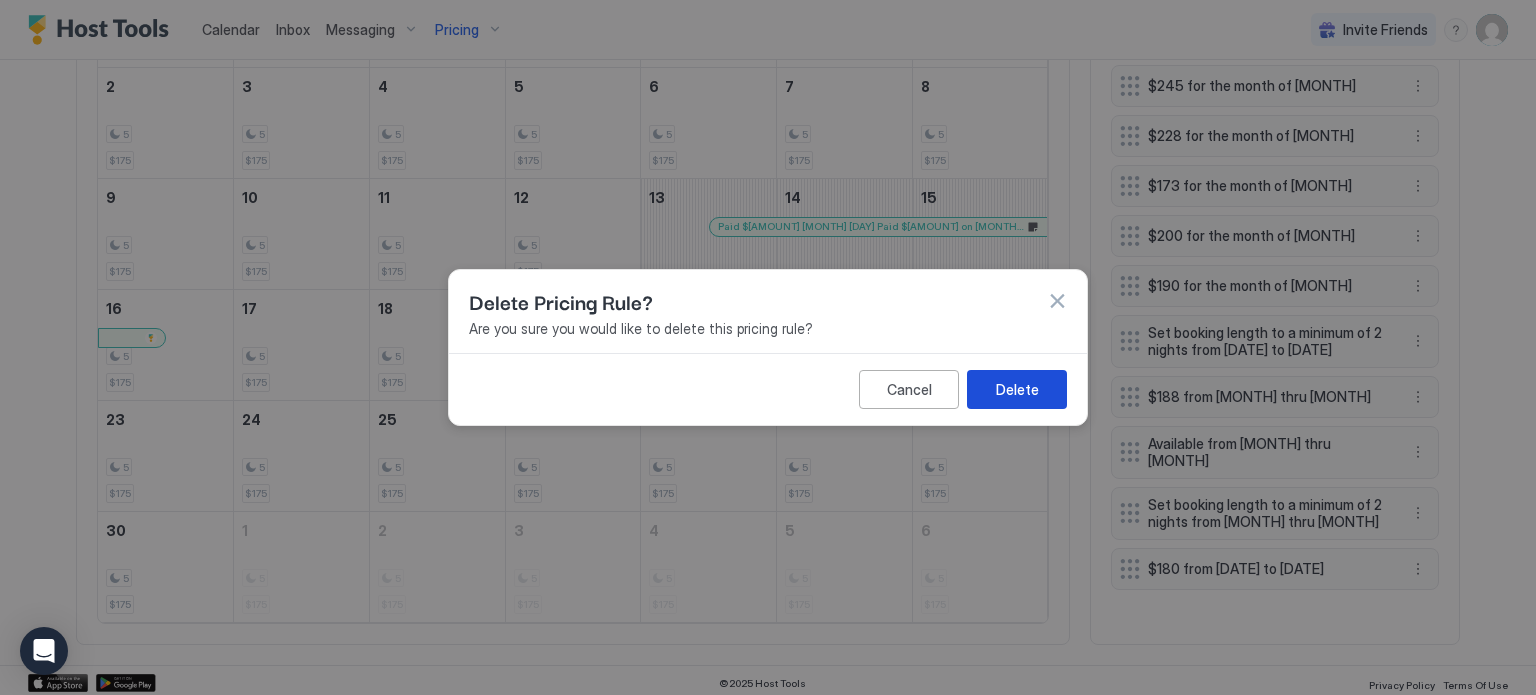 click on "Delete" at bounding box center (1017, 389) 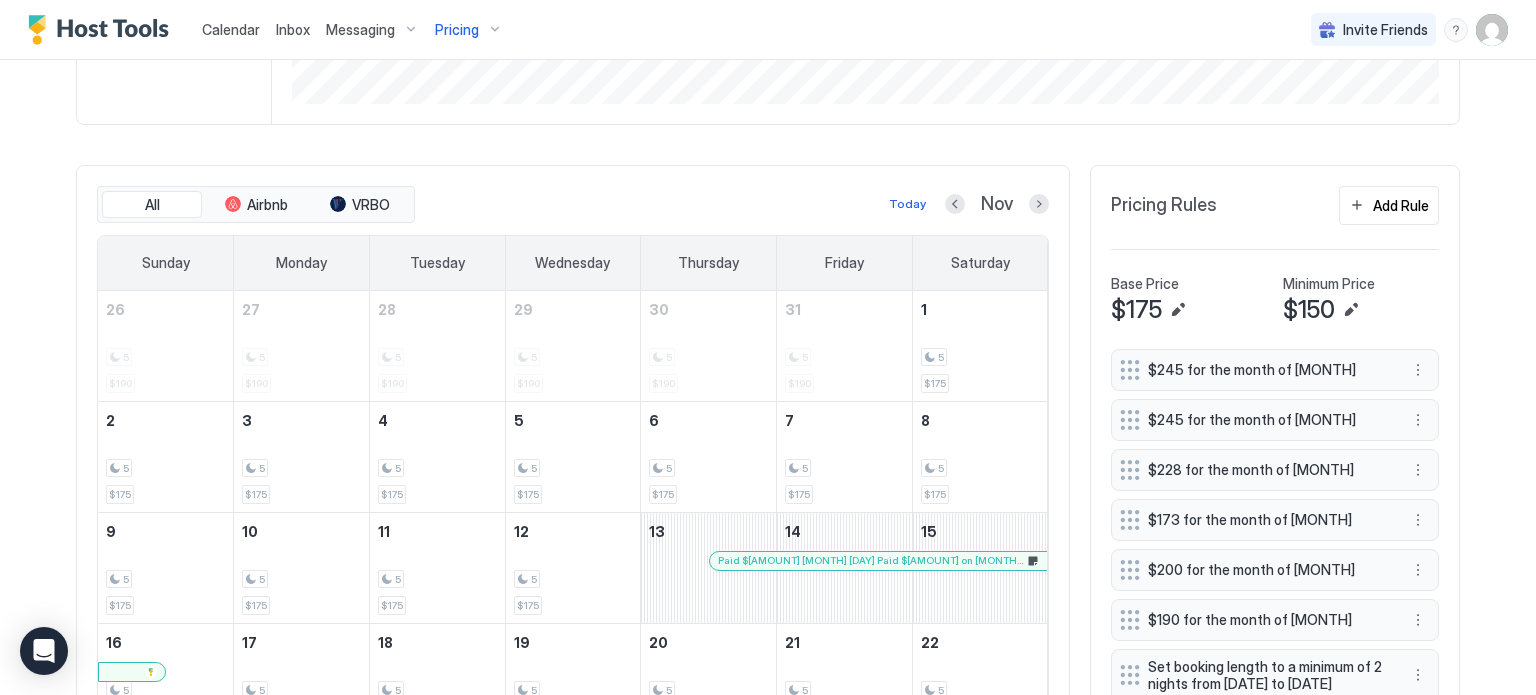 scroll, scrollTop: 540, scrollLeft: 0, axis: vertical 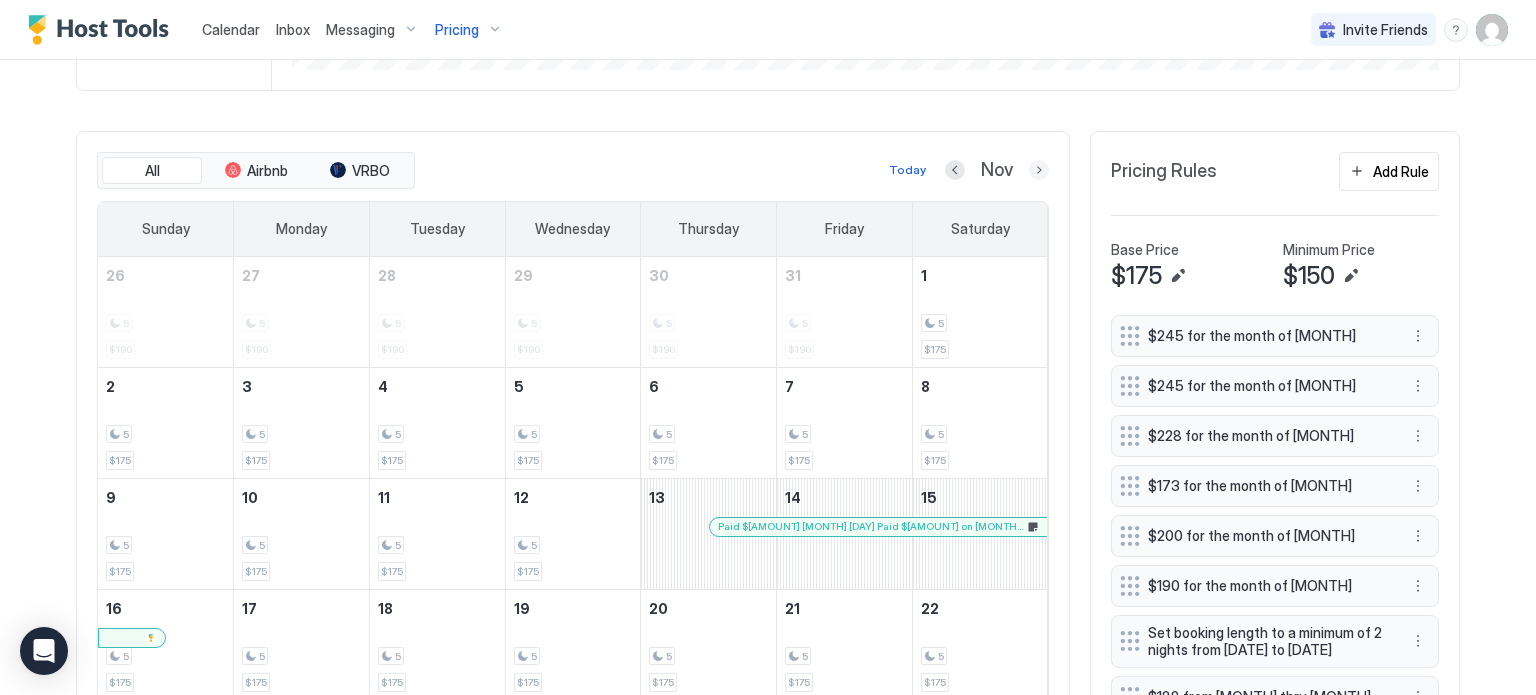 click at bounding box center [1039, 170] 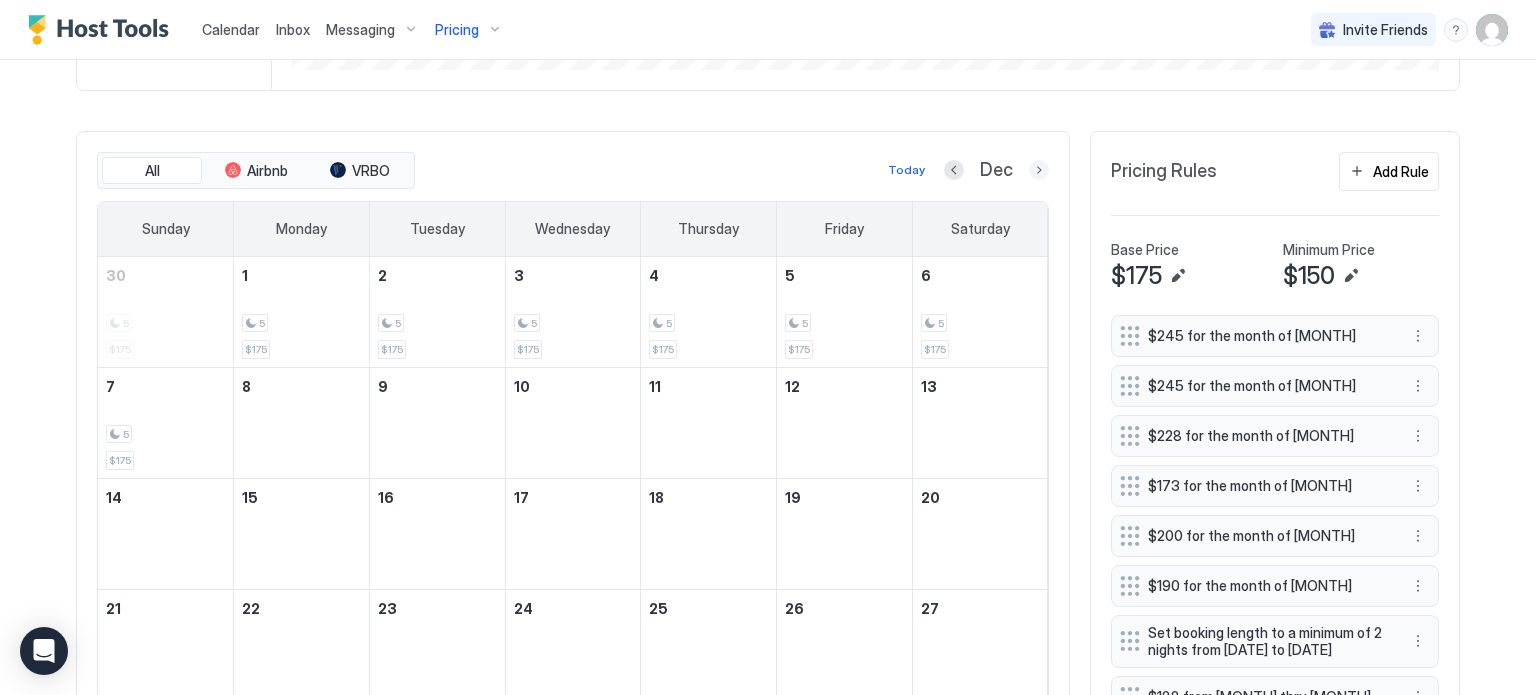 click at bounding box center [1039, 170] 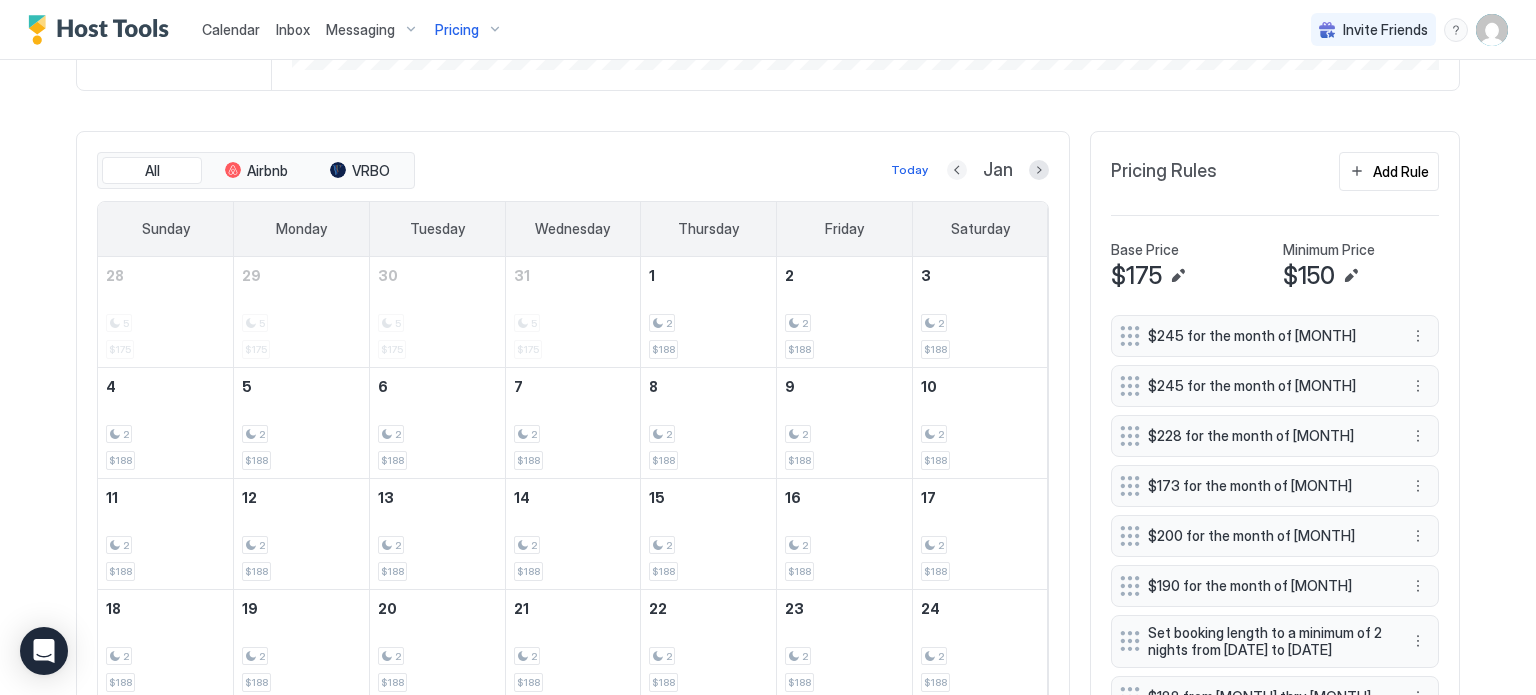 click at bounding box center (957, 170) 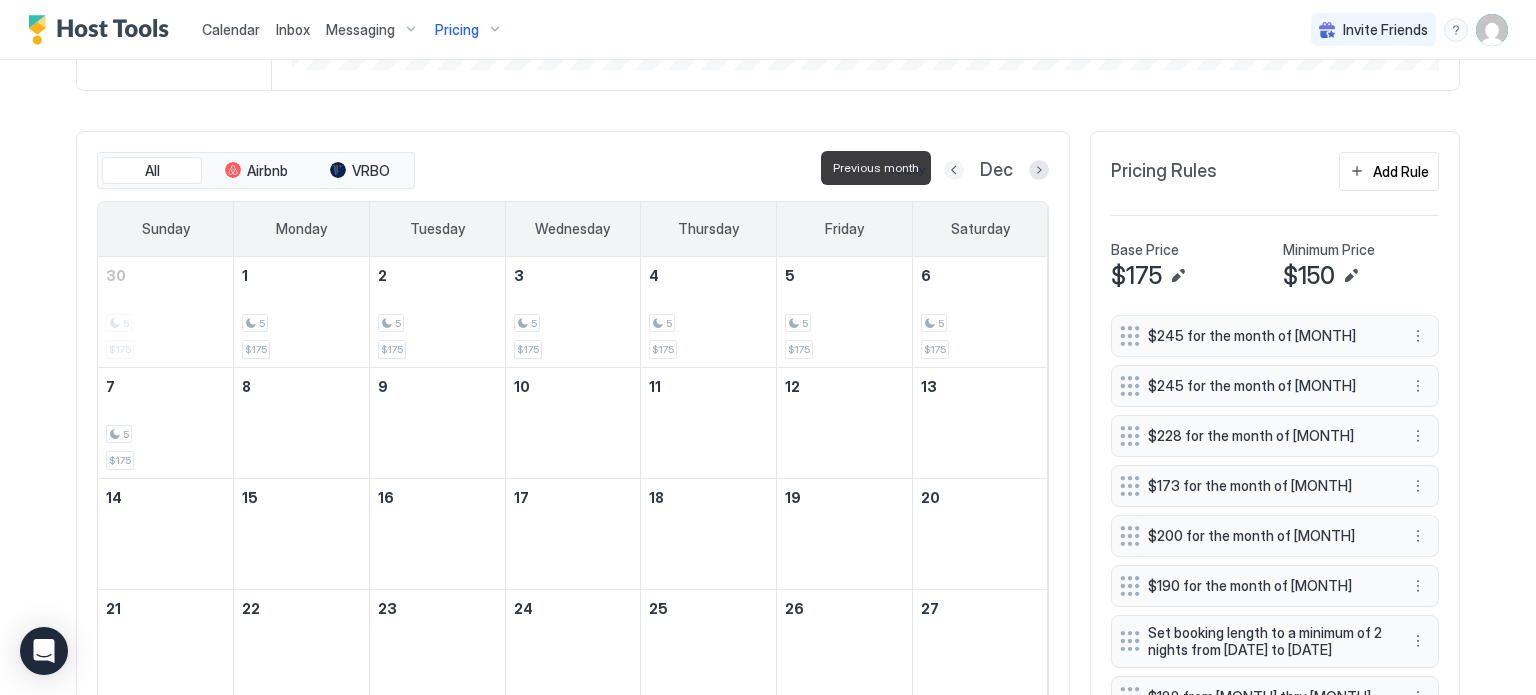 click at bounding box center [954, 170] 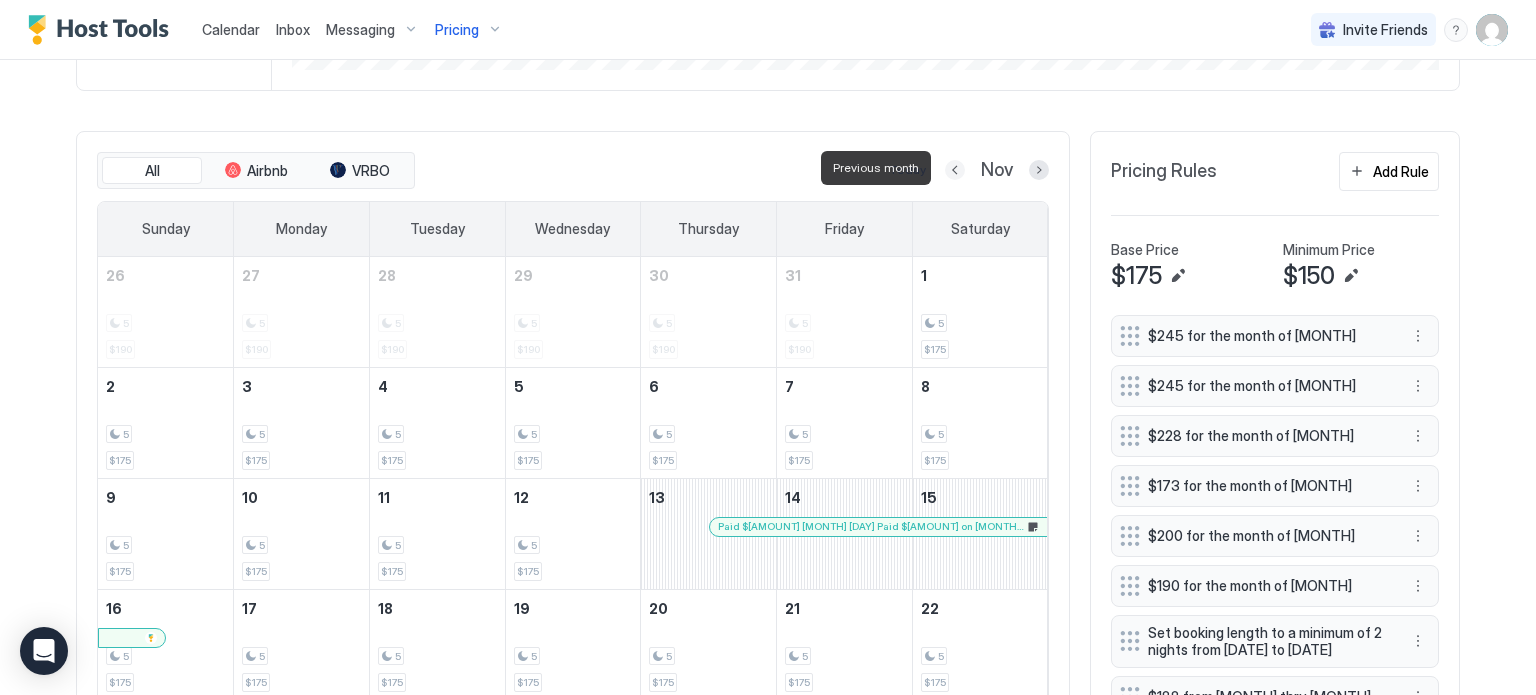 click at bounding box center [955, 170] 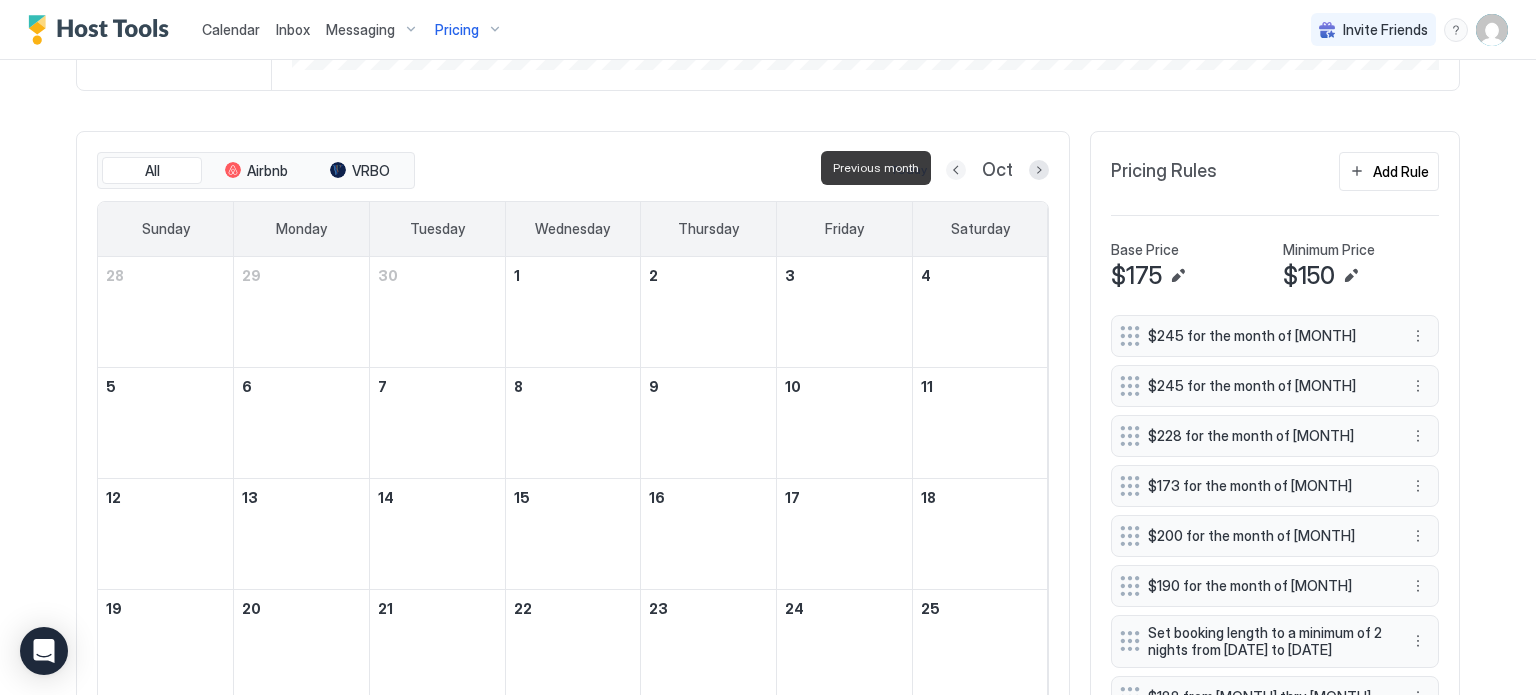 click at bounding box center (956, 170) 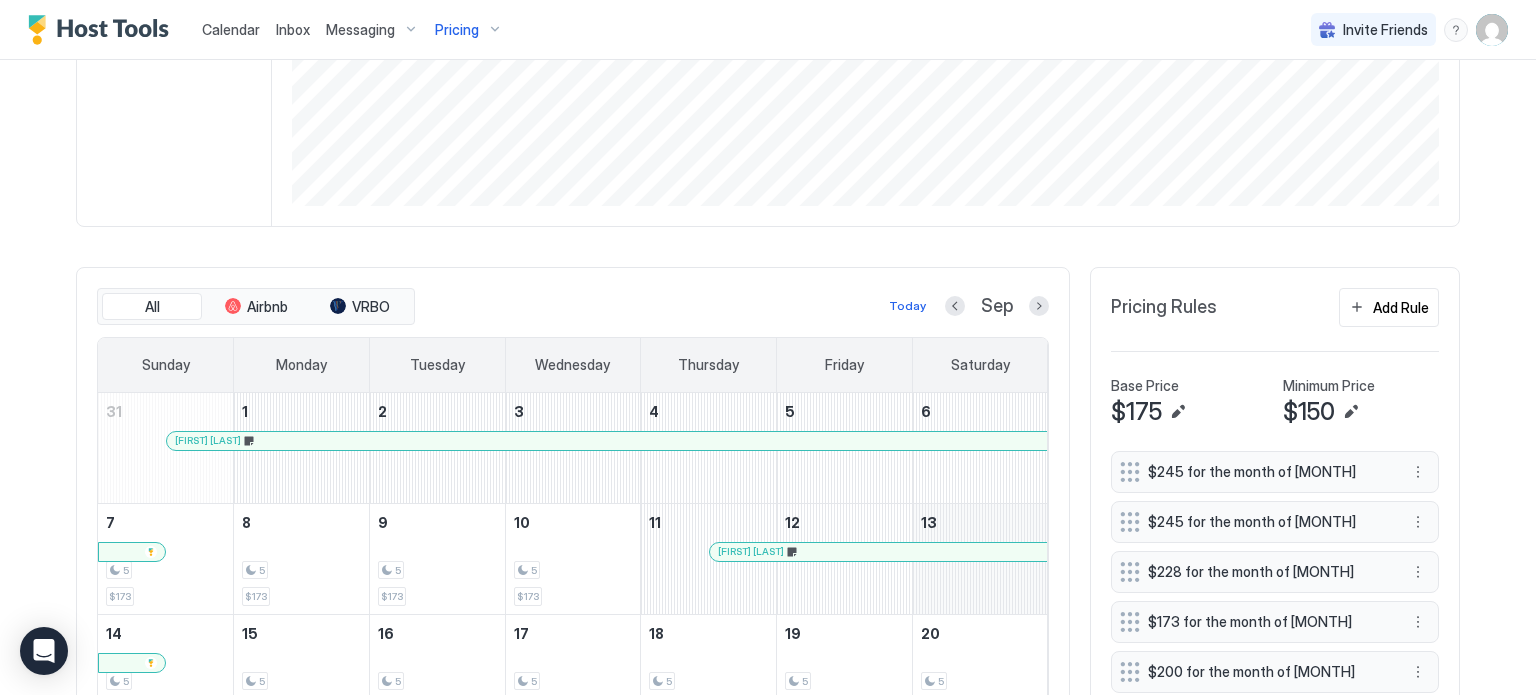 scroll, scrollTop: 440, scrollLeft: 0, axis: vertical 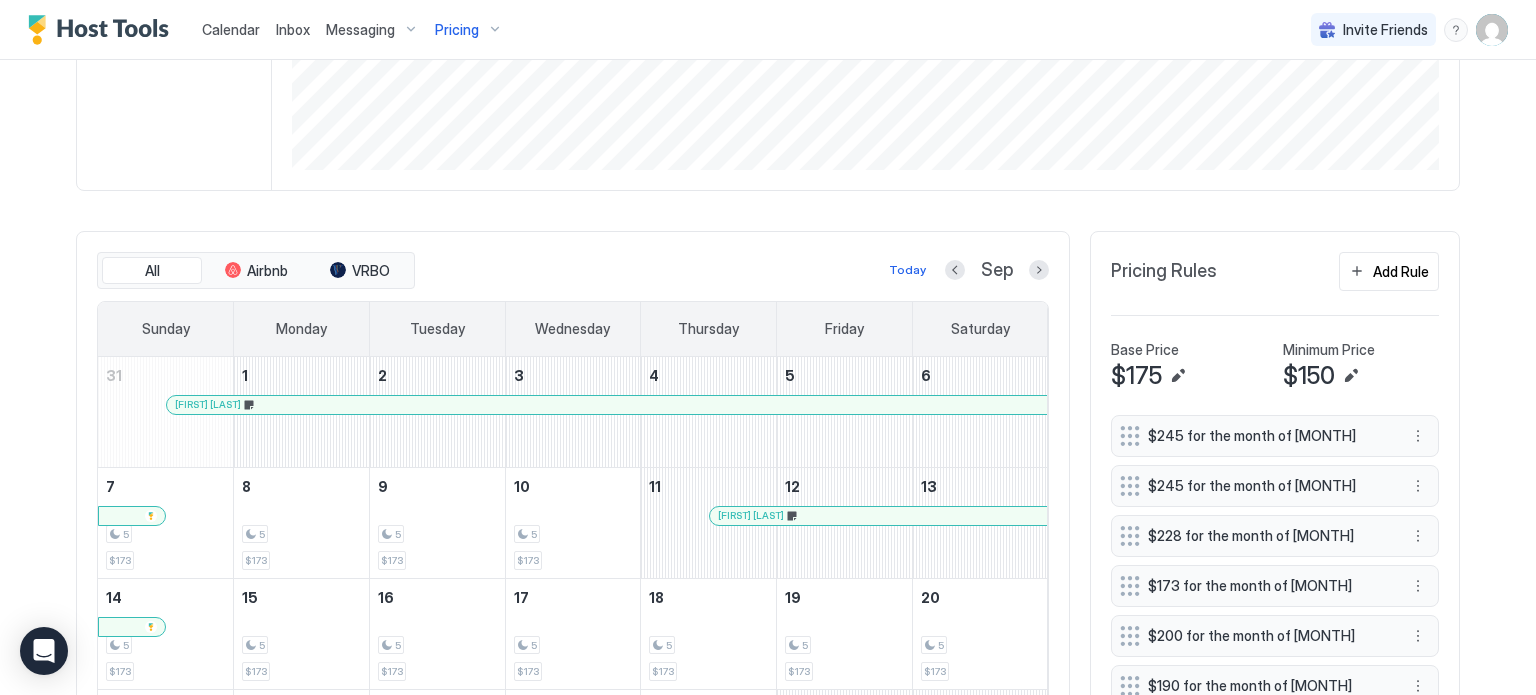 click at bounding box center [955, 270] 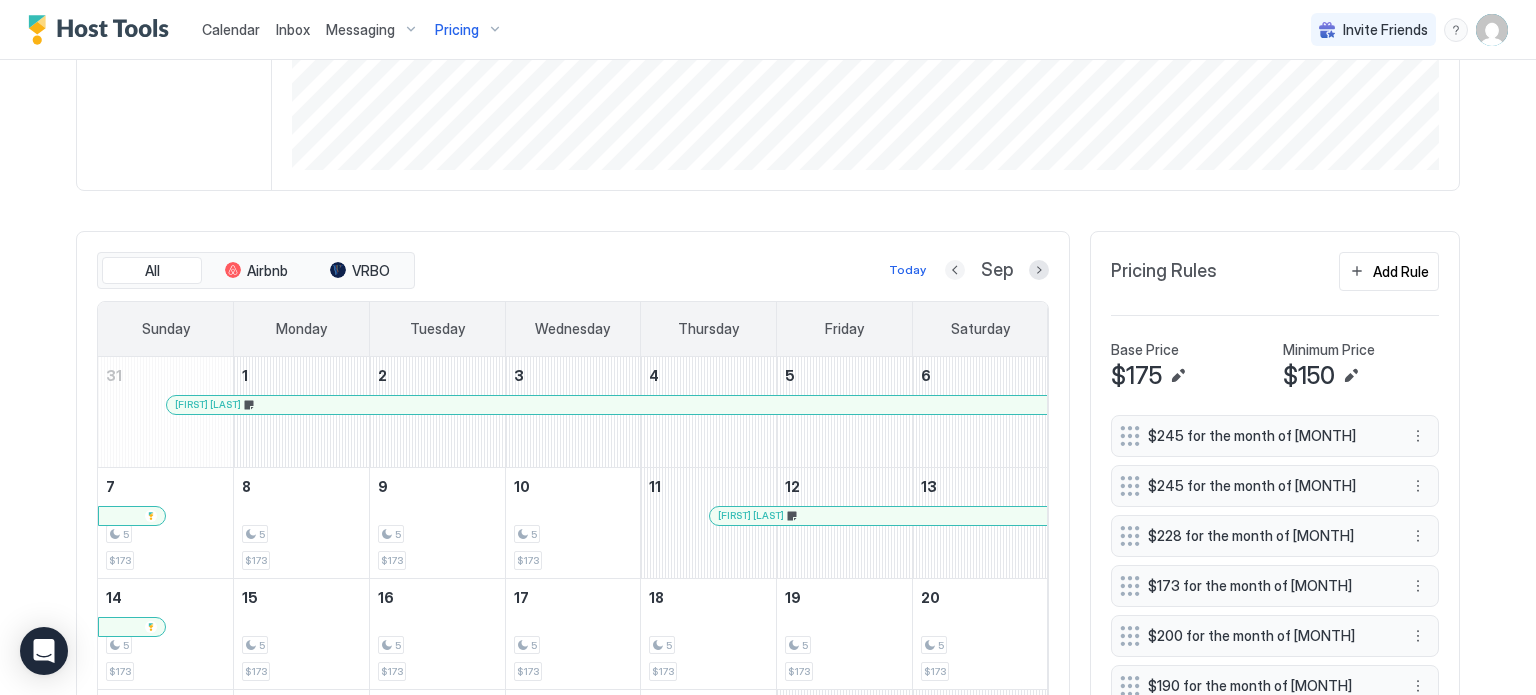 click at bounding box center (955, 270) 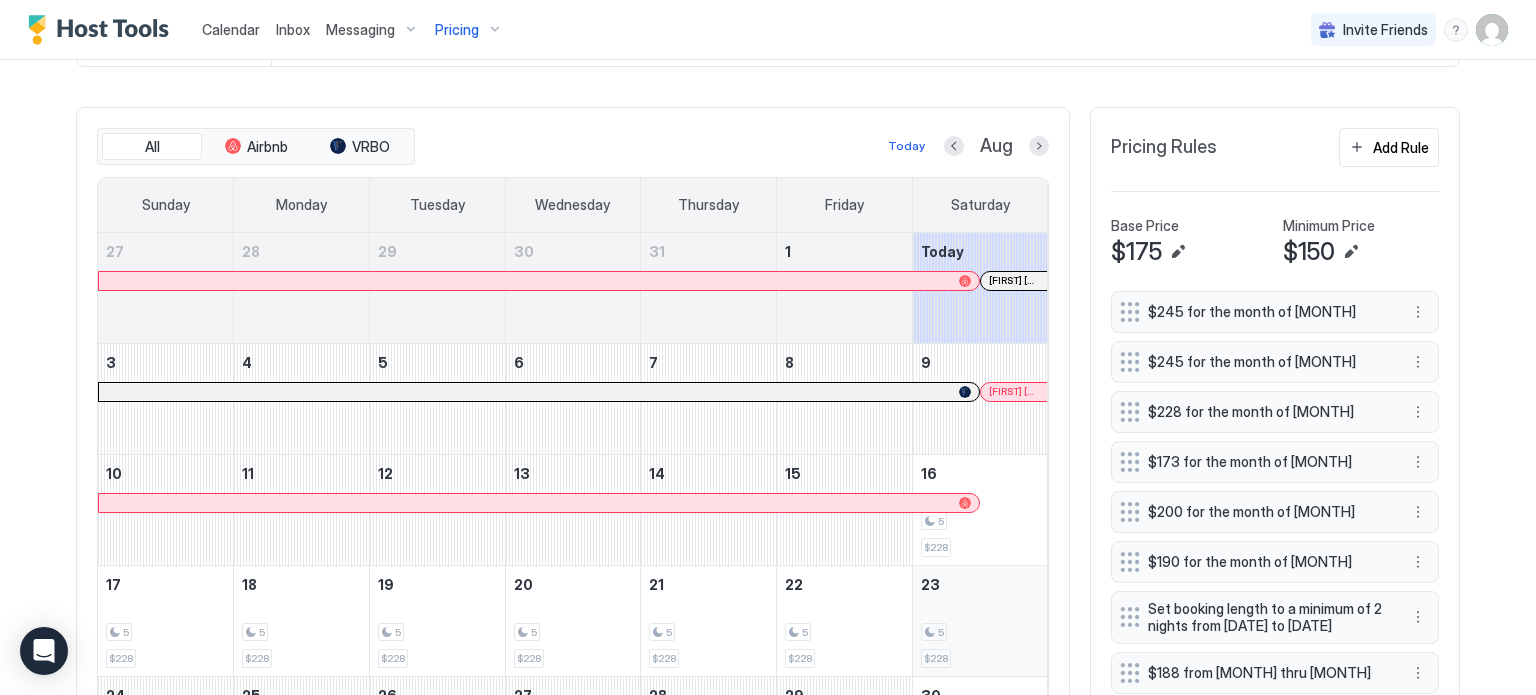 scroll, scrollTop: 500, scrollLeft: 0, axis: vertical 